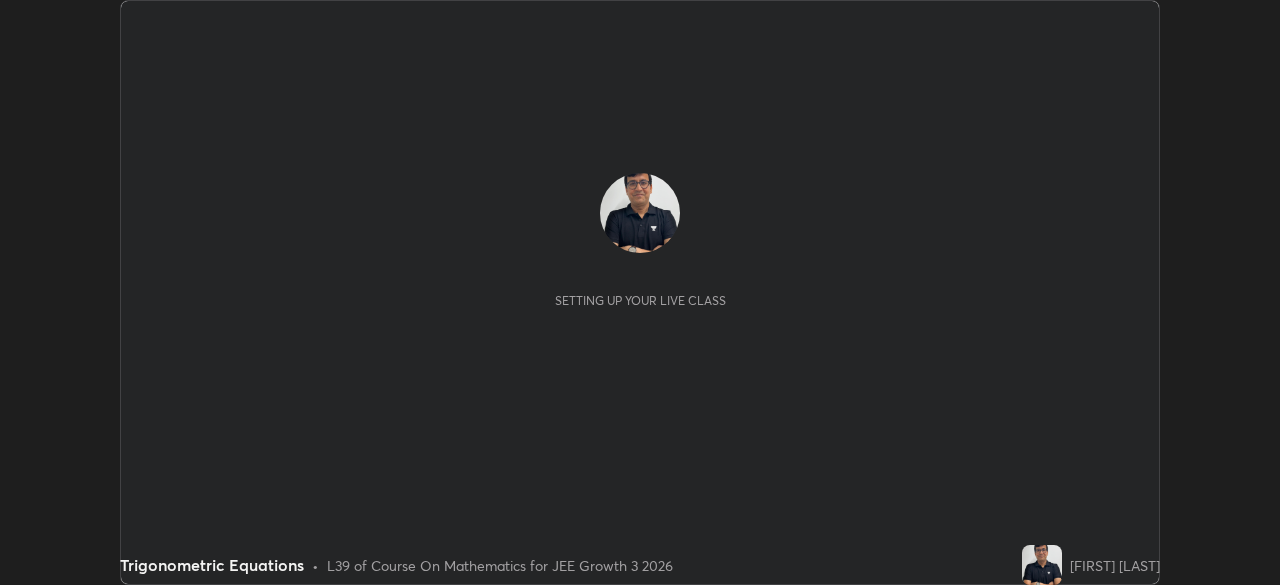 scroll, scrollTop: 0, scrollLeft: 0, axis: both 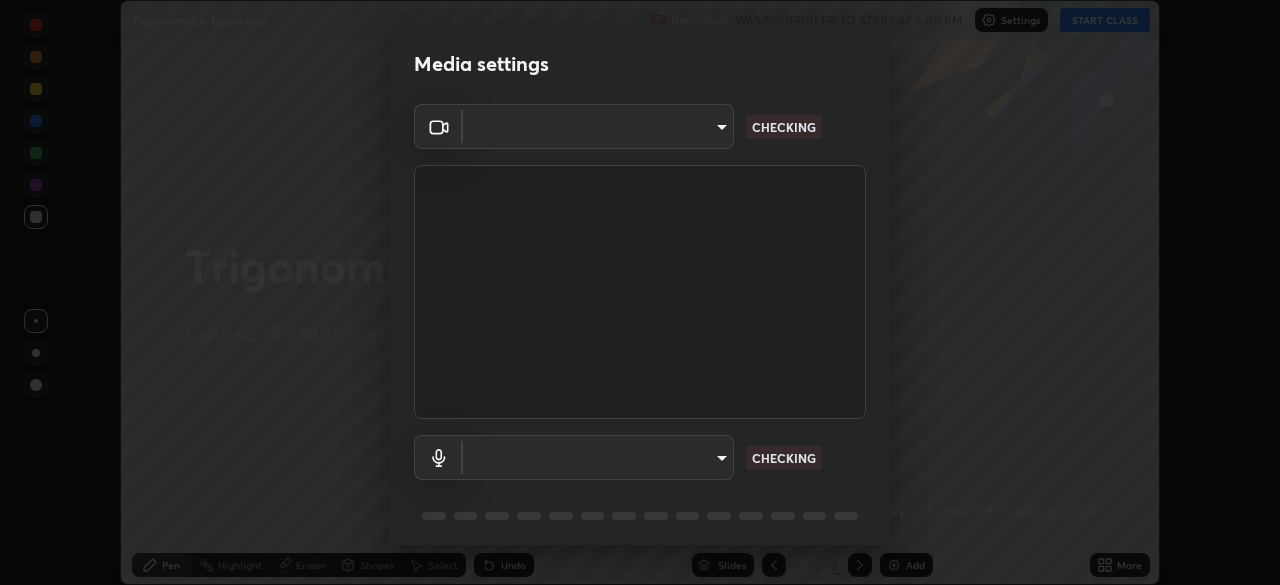 type on "d8da04792d8d419c00ebc7b8039bcda09c48d1cec471963f7d160d07b4585662" 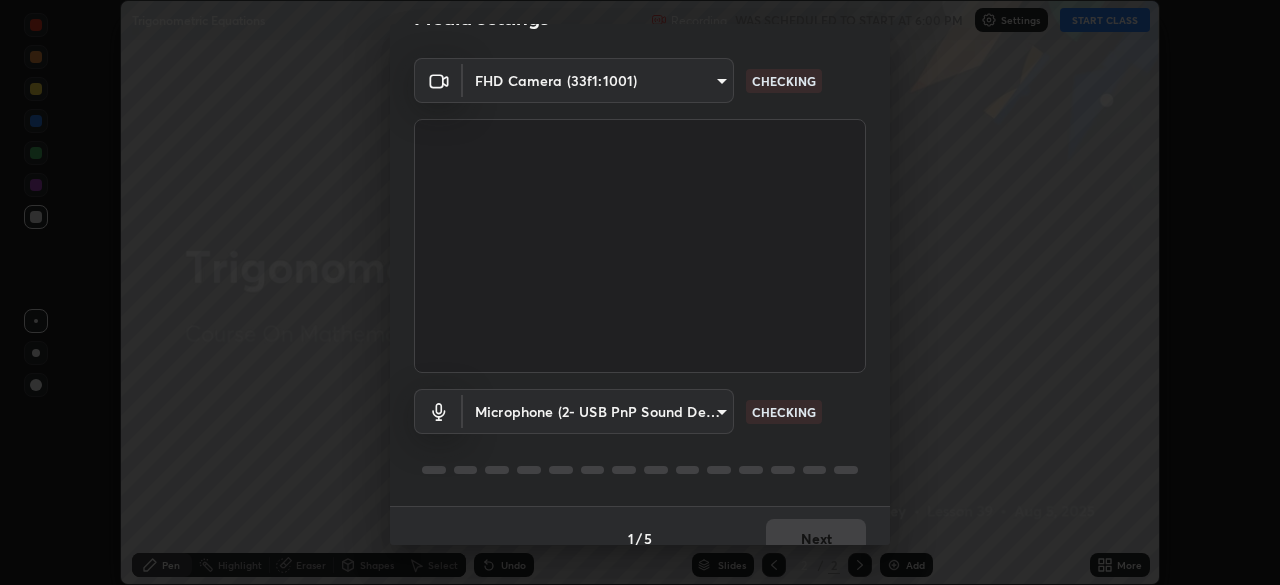 scroll, scrollTop: 71, scrollLeft: 0, axis: vertical 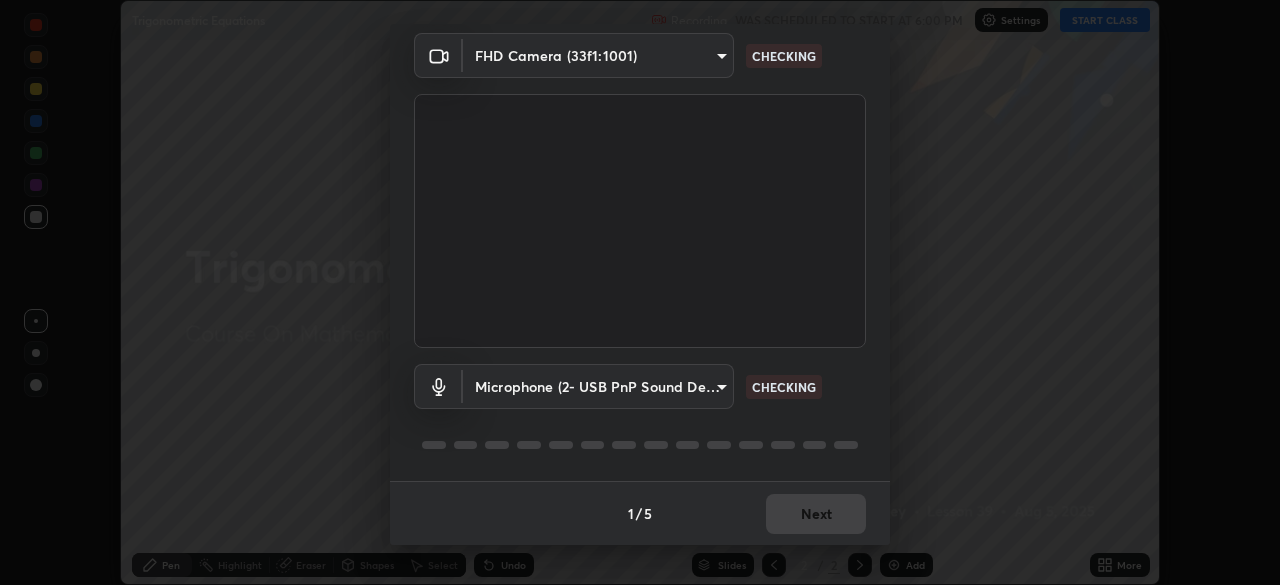 click on "Erase all Trigonometric Equations Recording WAS SCHEDULED TO START AT  6:00 PM Settings START CLASS Setting up your live class Trigonometric Equations • L39 of Course On Mathematics for JEE Growth 3 2026 [FIRST] [LAST] Pen Highlight Eraser Shapes Select Undo Slides 2 / 2 Add More No doubts shared Encourage your learners to ask a doubt for better clarity Report an issue Reason for reporting Buffering Chat not working Audio - Video sync issue Educator video quality low ​ Attach an image Report Media settings FHD Camera (33f1:1001) d8da04792d8d419c00ebc7b8039bcda09c48d1cec471963f7d160d07b4585662 CHECKING Microphone (2- USB PnP Sound Device) f168ce26e9ef1ab25070722224349a4207dae23f7d0c19866ef31c421a5aa0b8 CHECKING 1 / 5 Next" at bounding box center [640, 292] 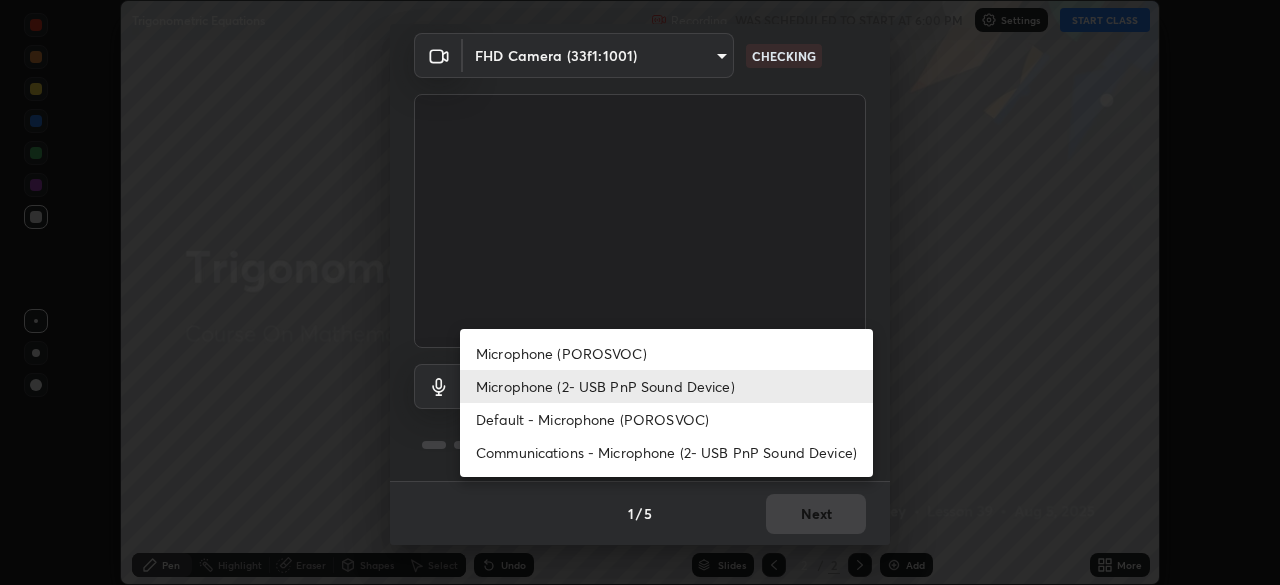 click on "Communications - Microphone (2- USB PnP Sound Device)" at bounding box center (666, 452) 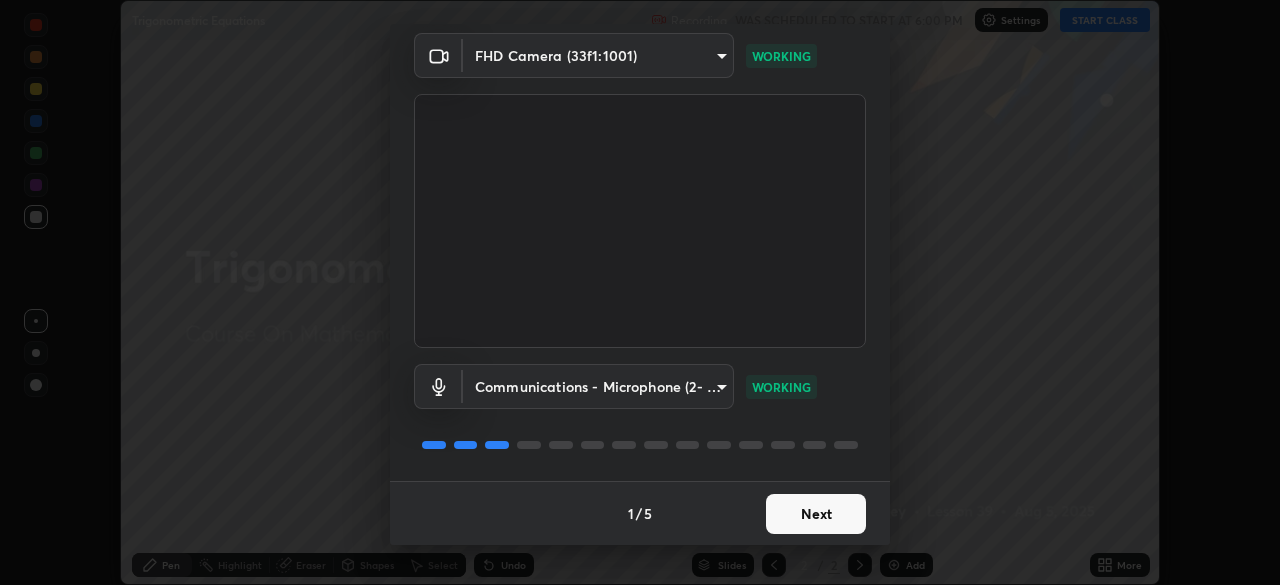 click on "Next" at bounding box center (816, 514) 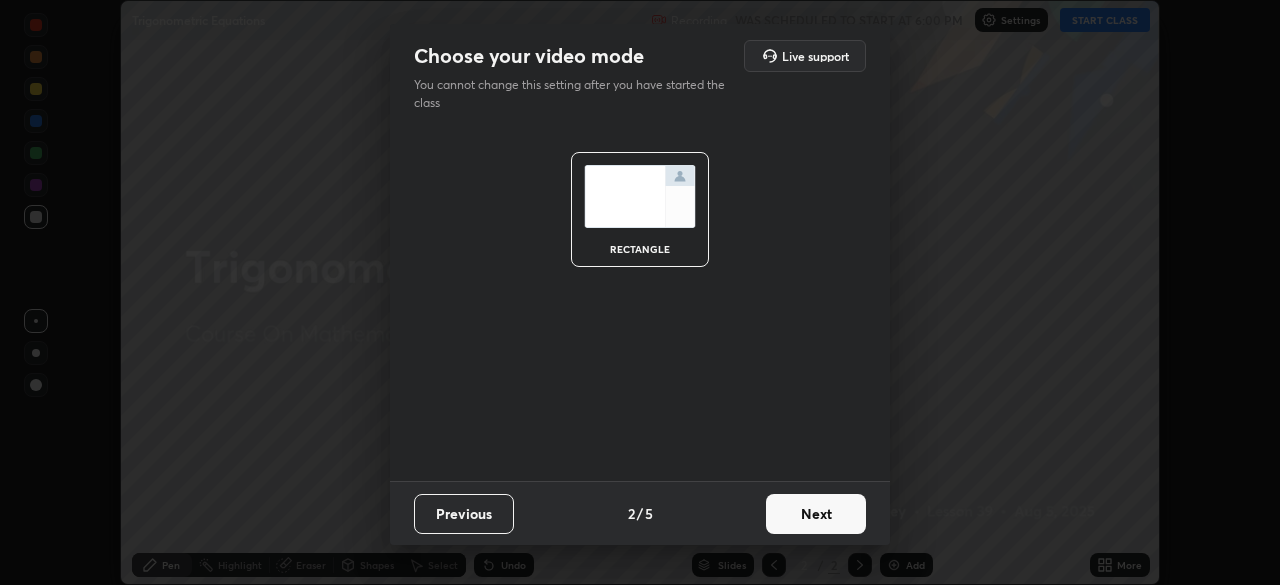 scroll, scrollTop: 0, scrollLeft: 0, axis: both 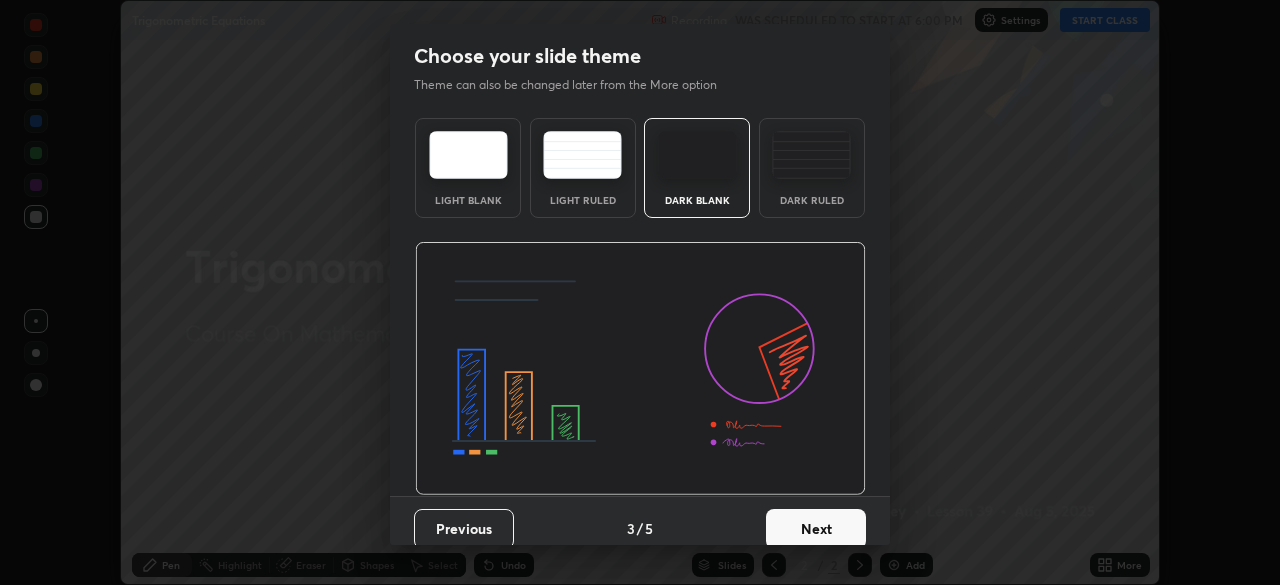 click on "Next" at bounding box center [816, 529] 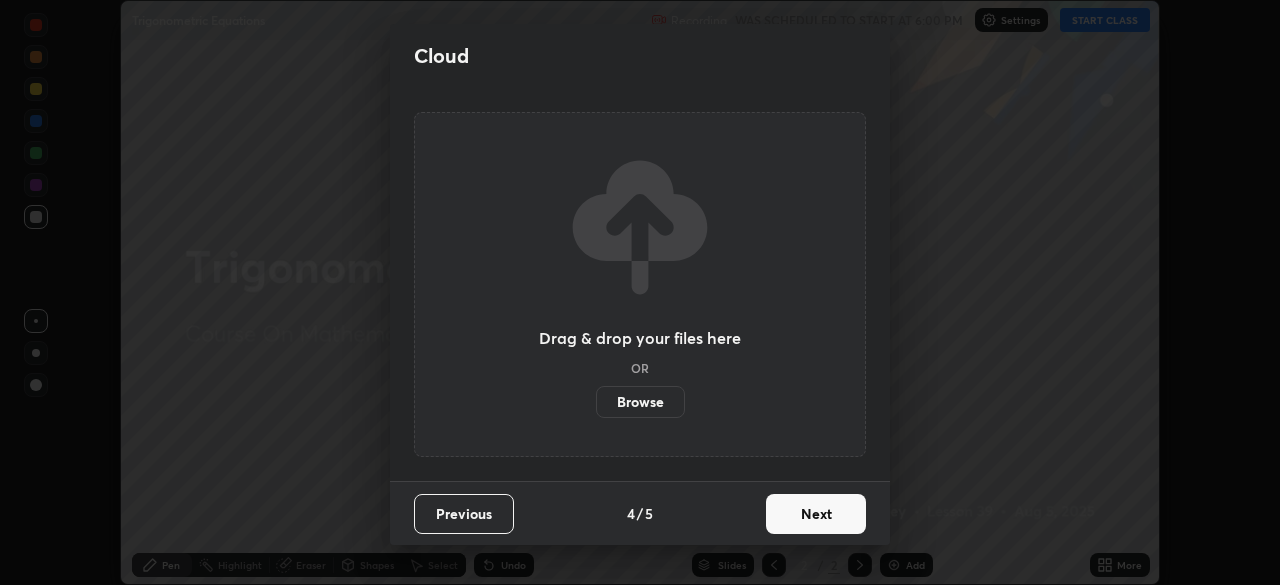 click on "Next" at bounding box center [816, 514] 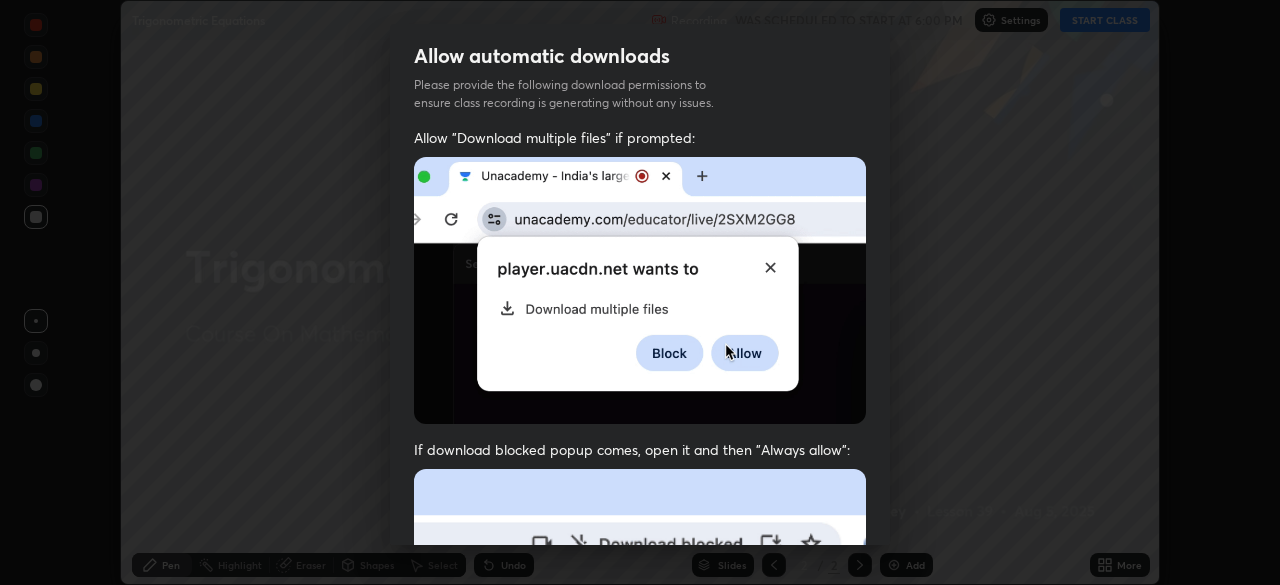 click at bounding box center [640, 687] 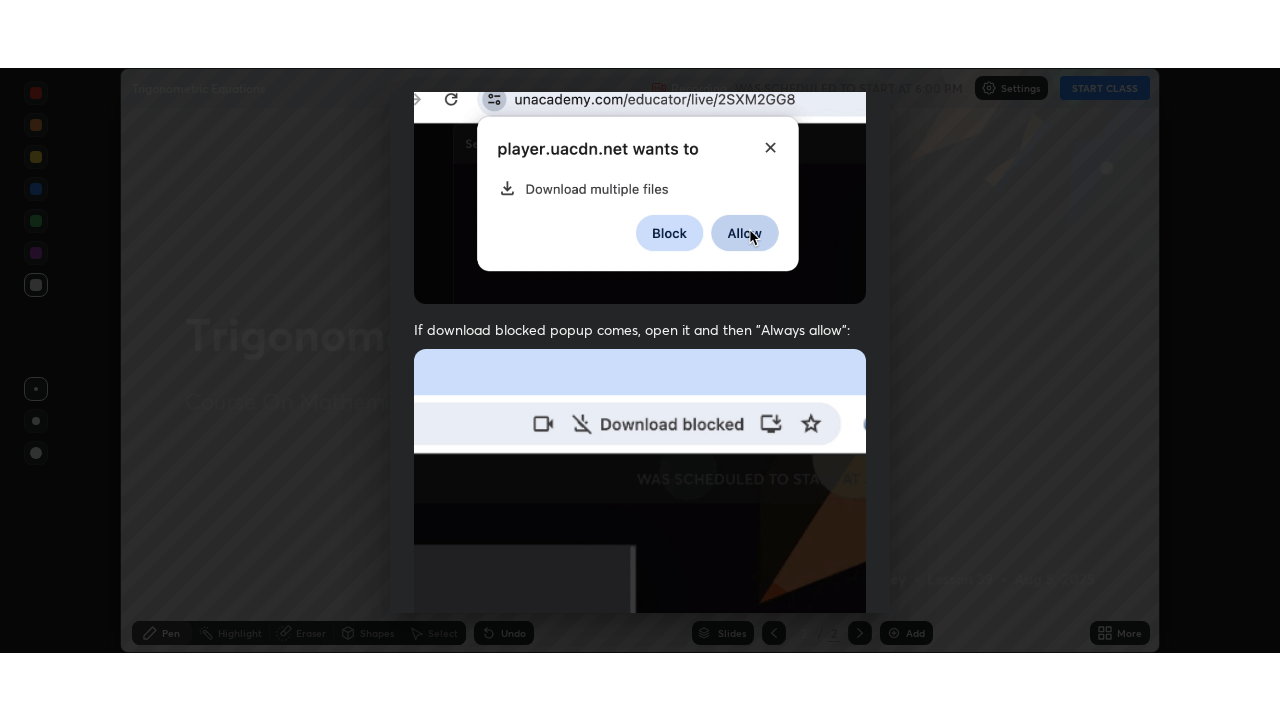 scroll, scrollTop: 479, scrollLeft: 0, axis: vertical 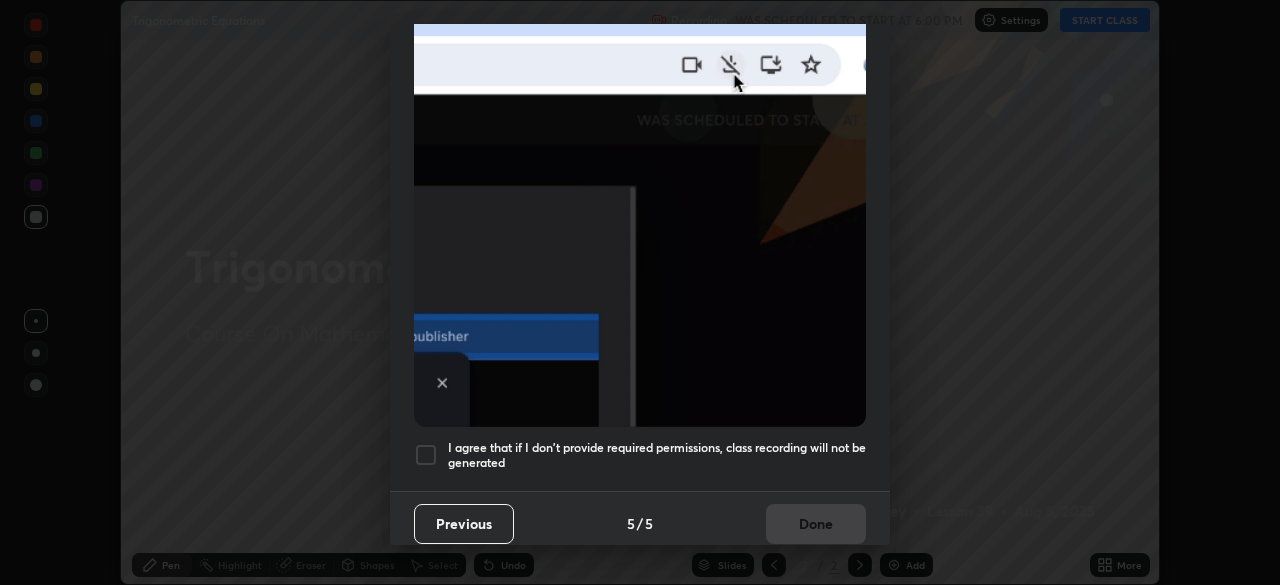 click at bounding box center [426, 455] 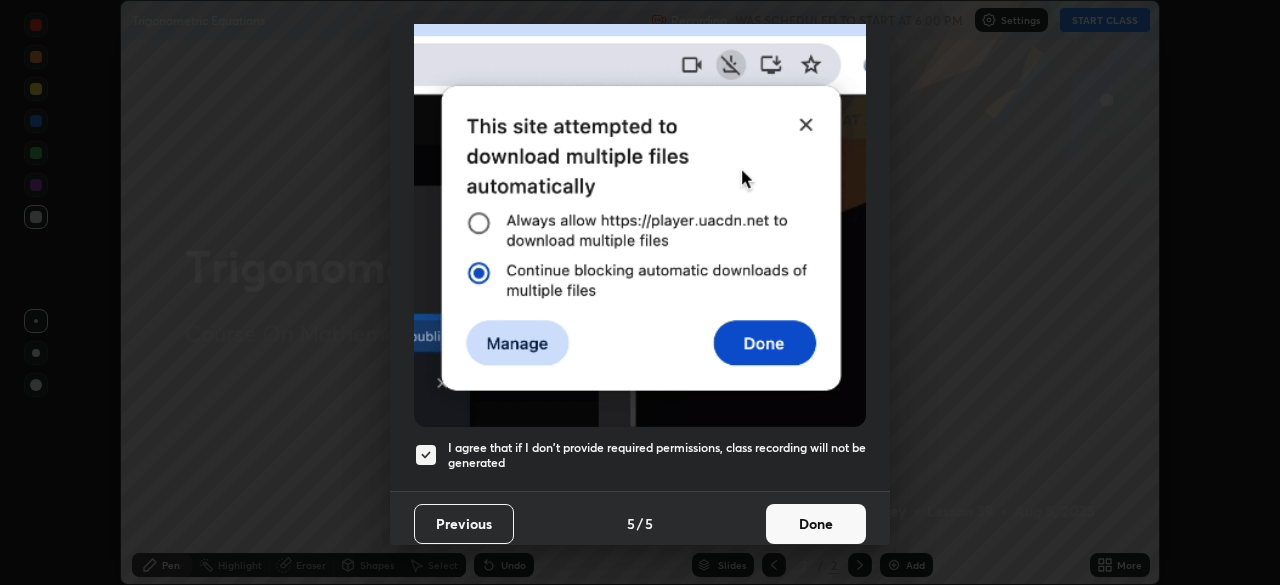 click on "Done" at bounding box center [816, 524] 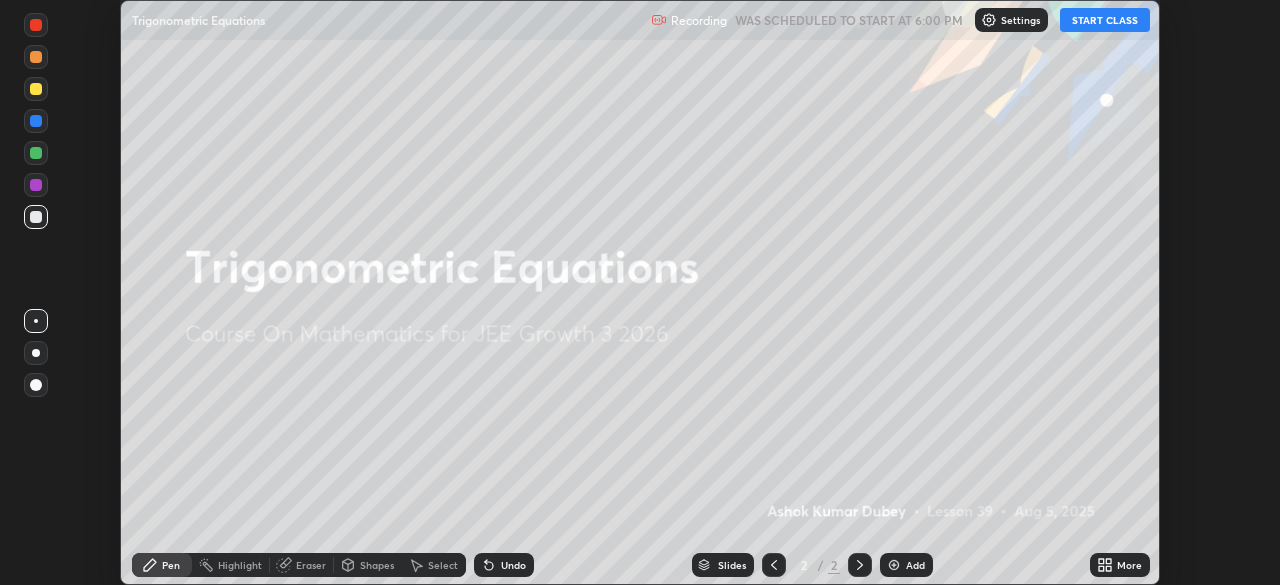 click on "START CLASS" at bounding box center [1105, 20] 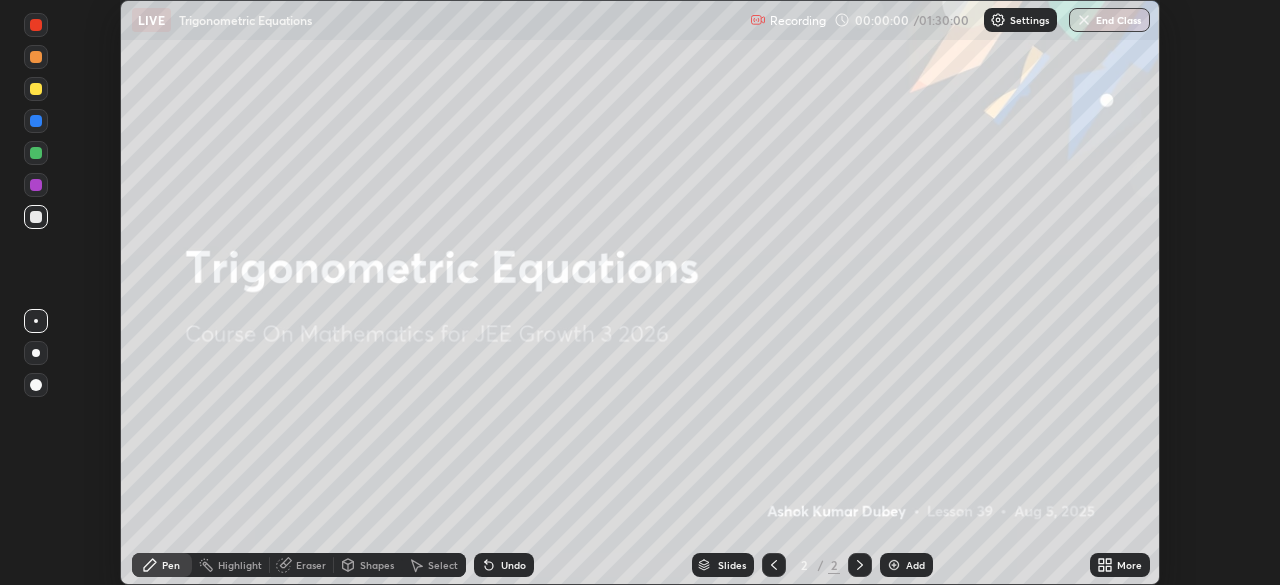 click on "More" at bounding box center (1129, 565) 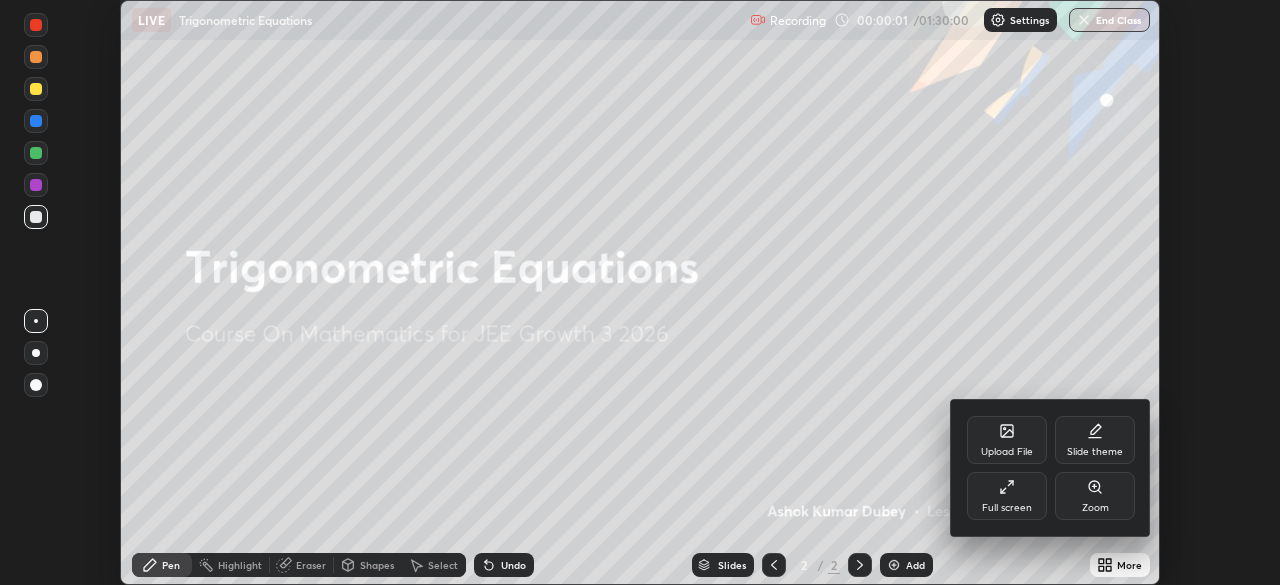click on "Full screen" at bounding box center [1007, 508] 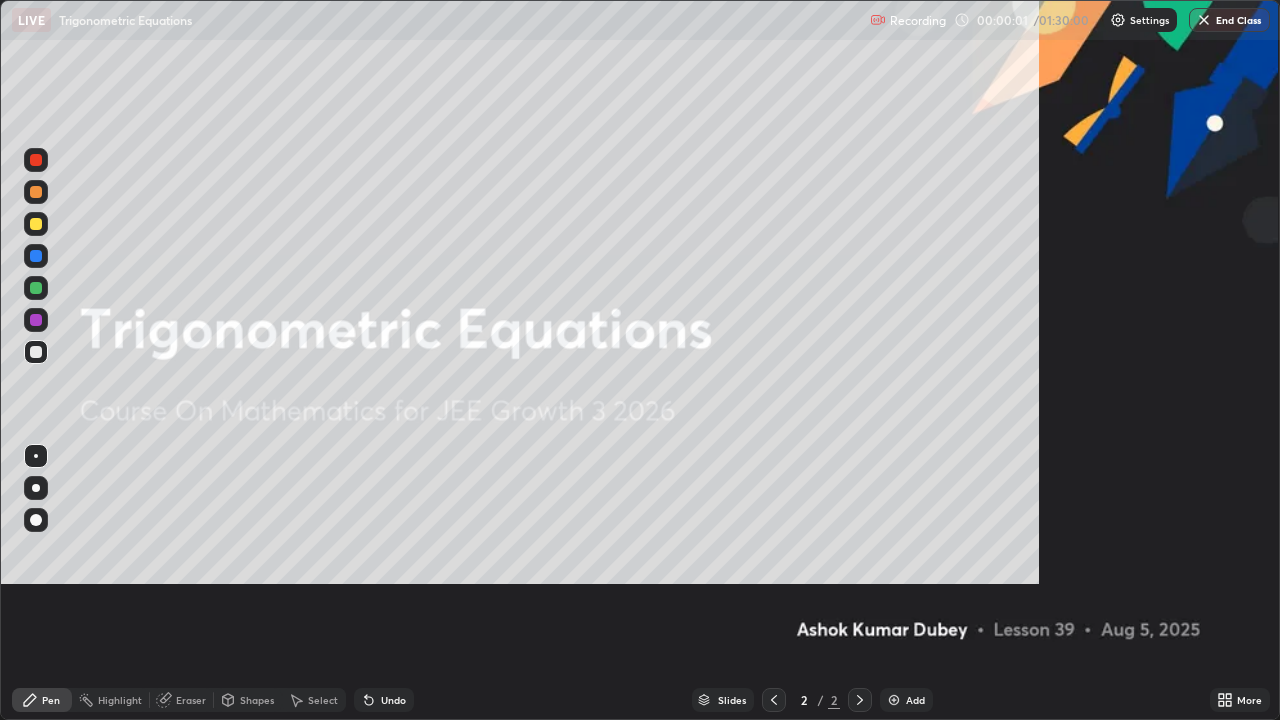 scroll, scrollTop: 99280, scrollLeft: 98720, axis: both 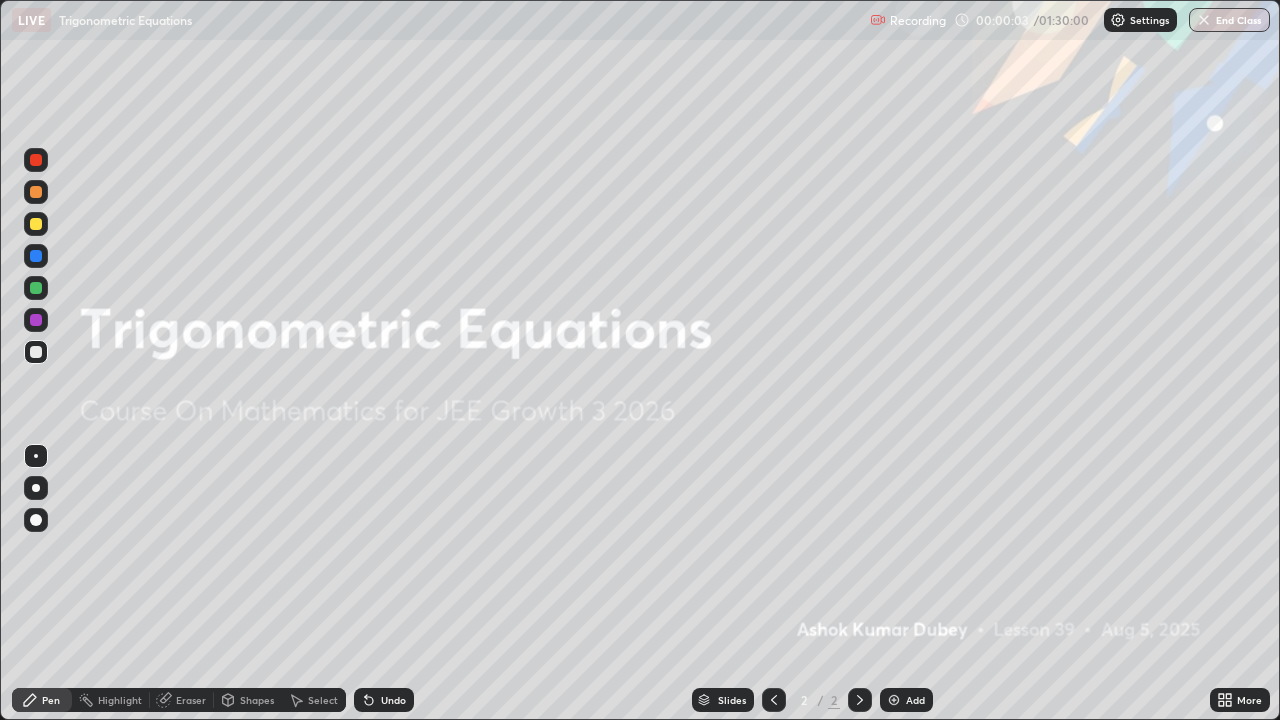 click at bounding box center [894, 700] 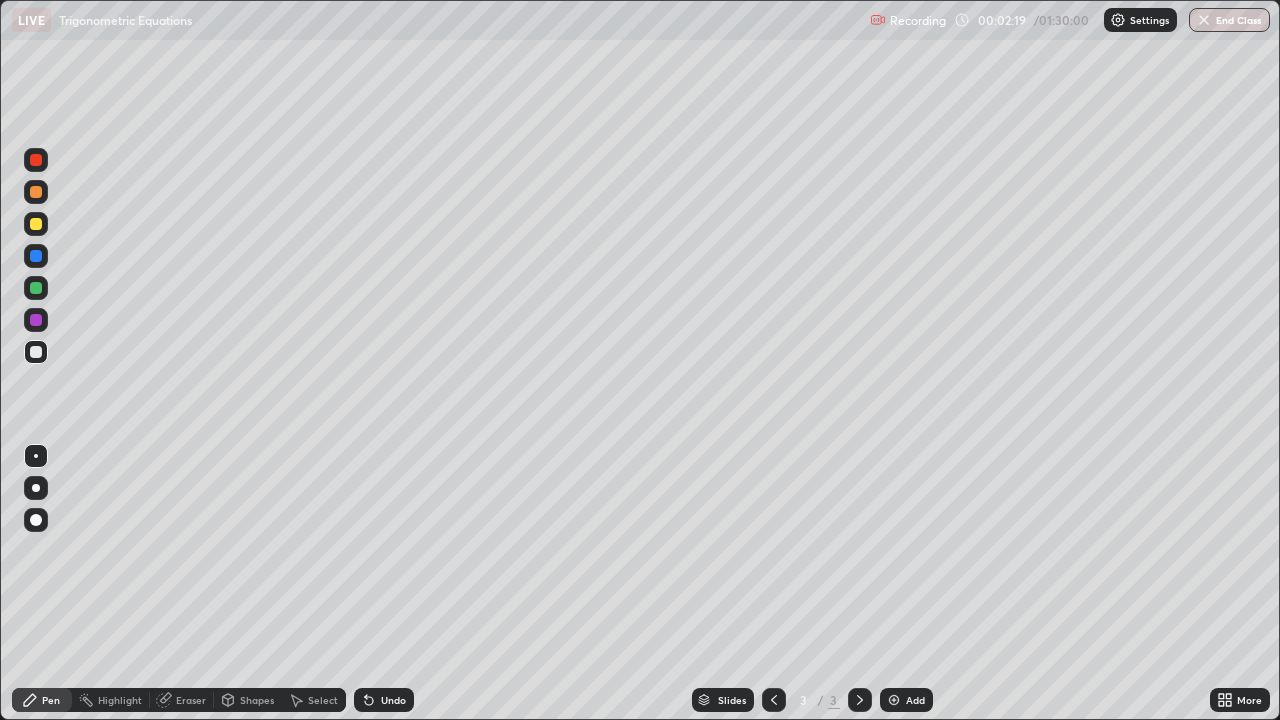 click at bounding box center (36, 224) 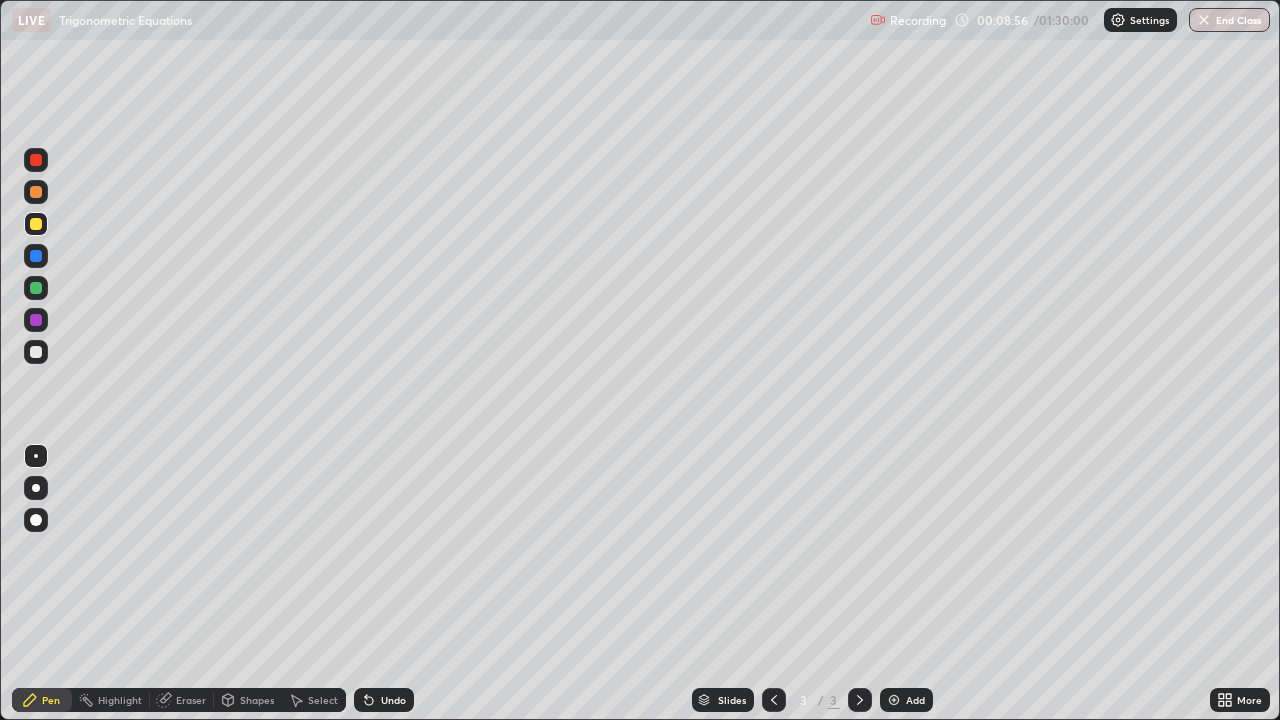 click 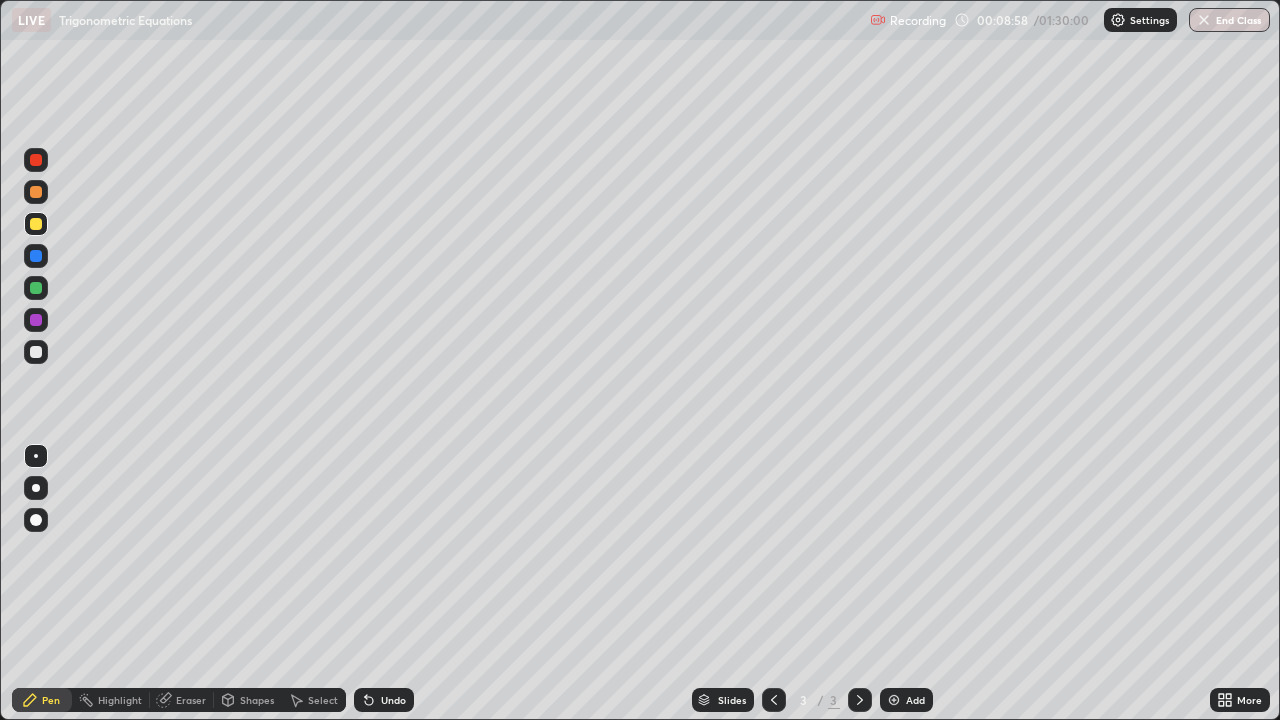 click at bounding box center (894, 700) 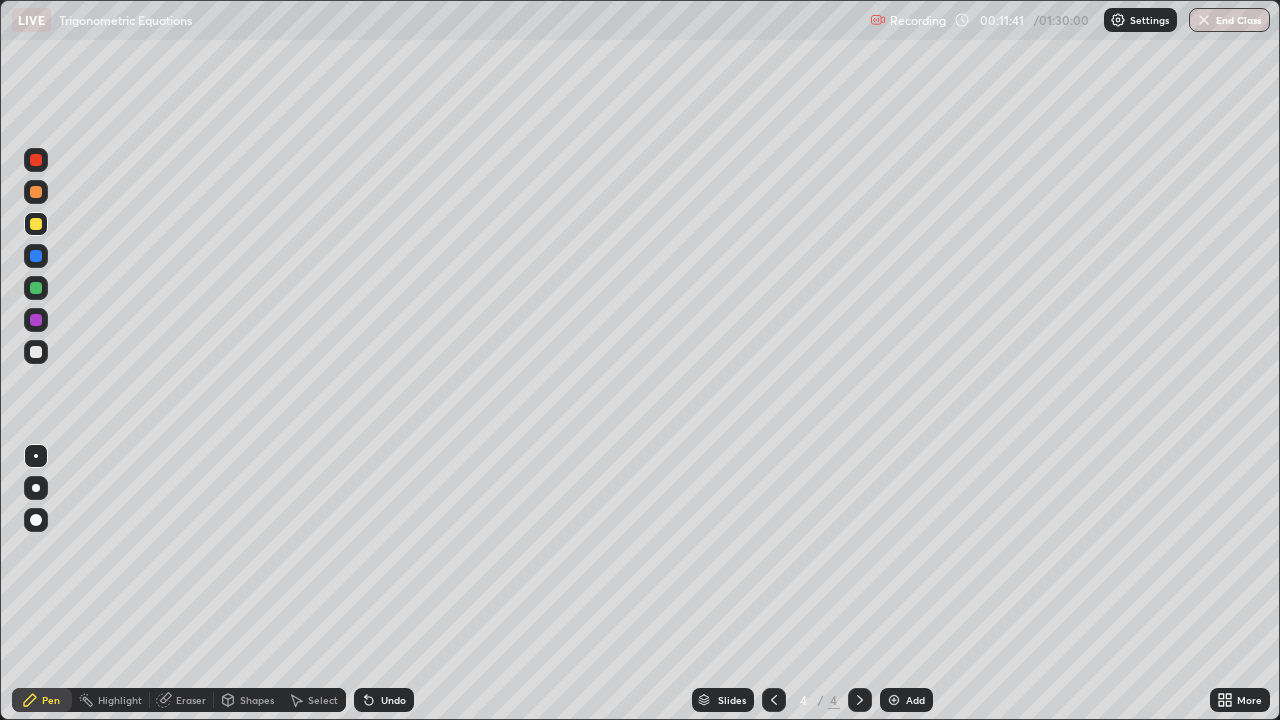 click 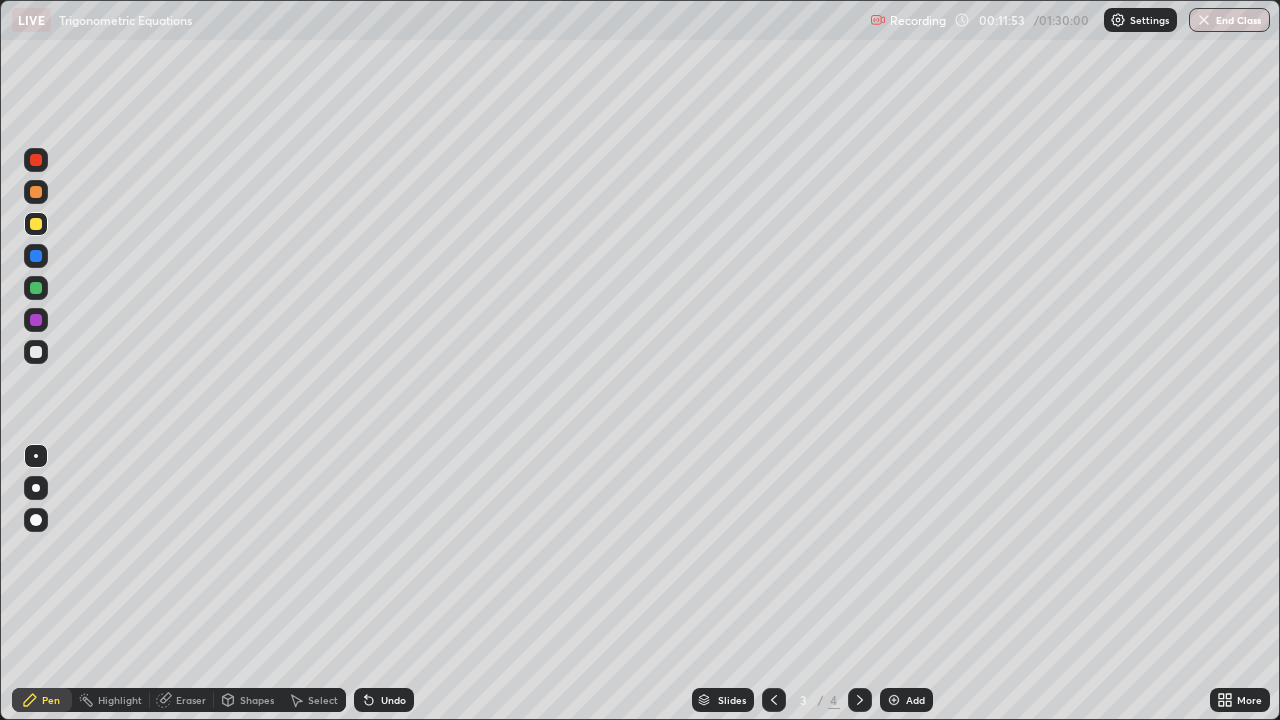 click 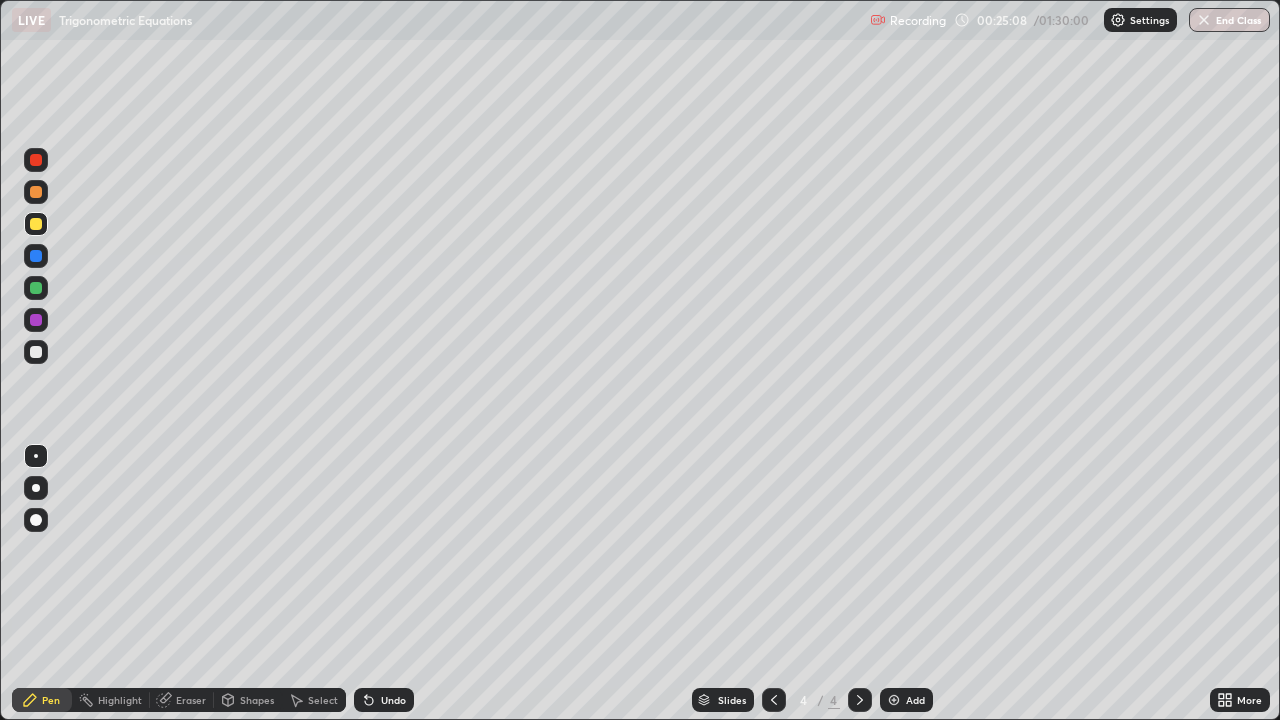 click on "Add" at bounding box center (906, 700) 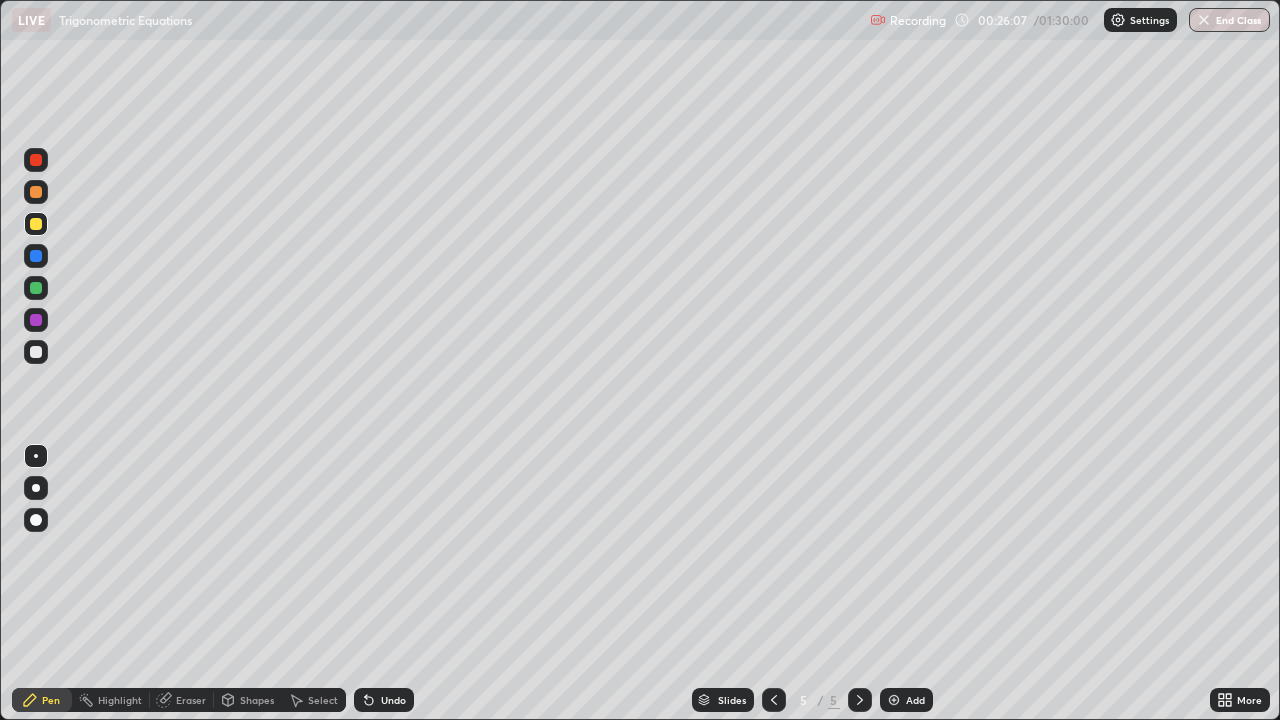 click at bounding box center [36, 352] 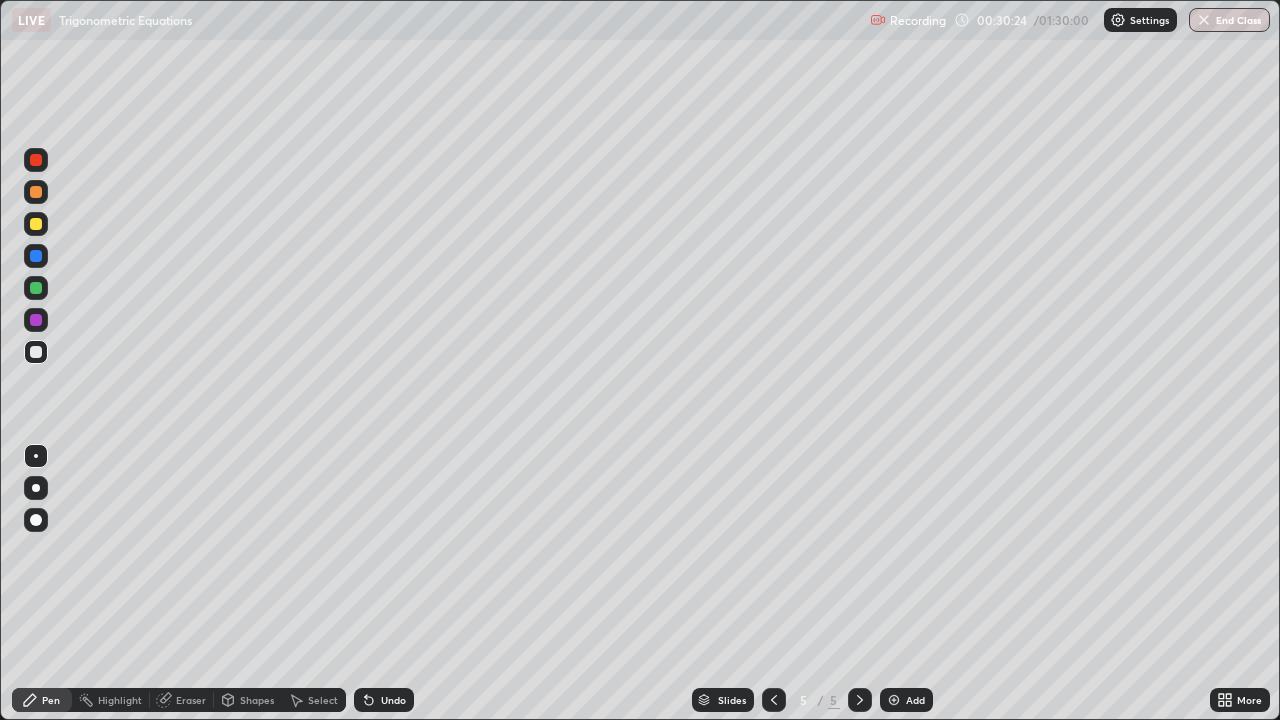 click on "Eraser" at bounding box center [191, 700] 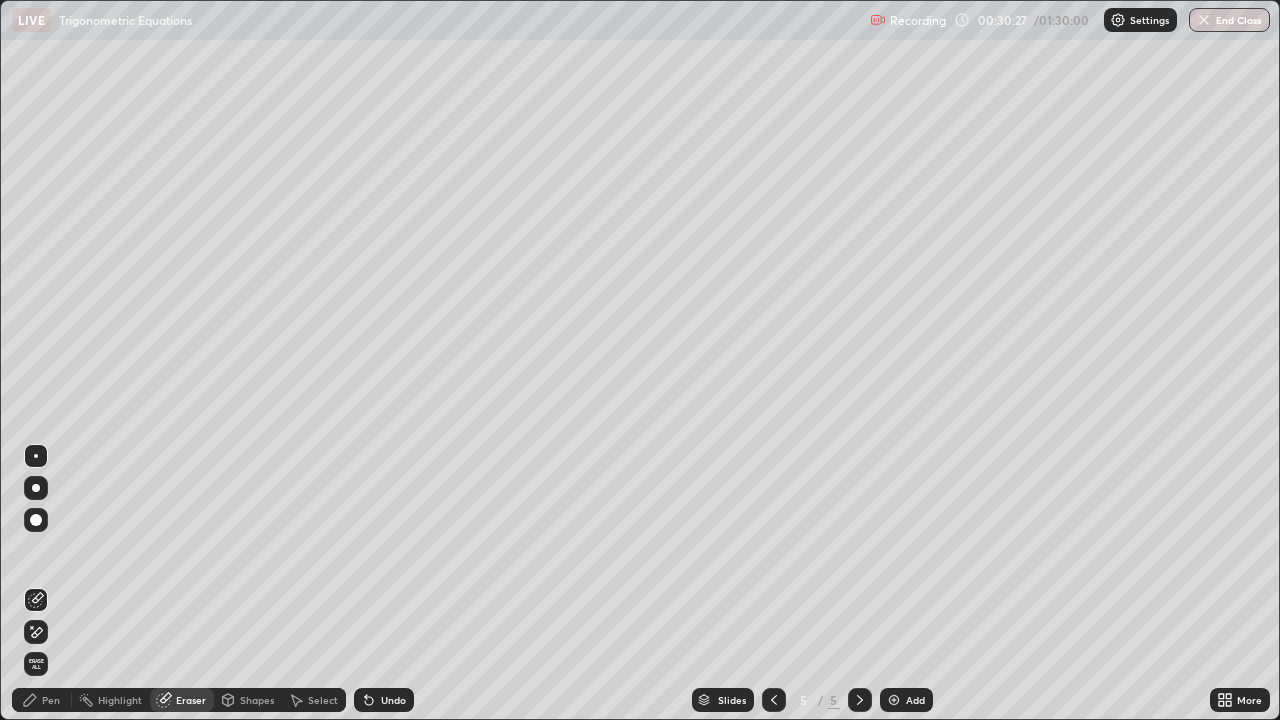 click on "Pen" at bounding box center [51, 700] 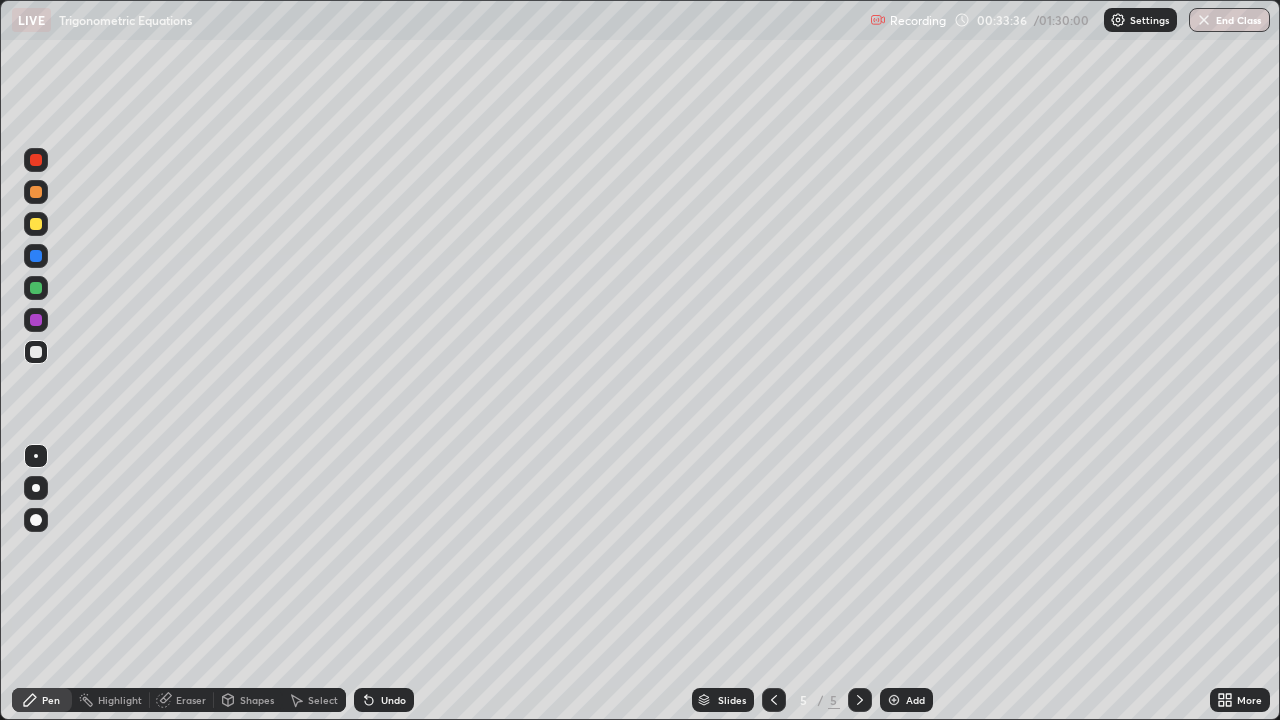 click at bounding box center [894, 700] 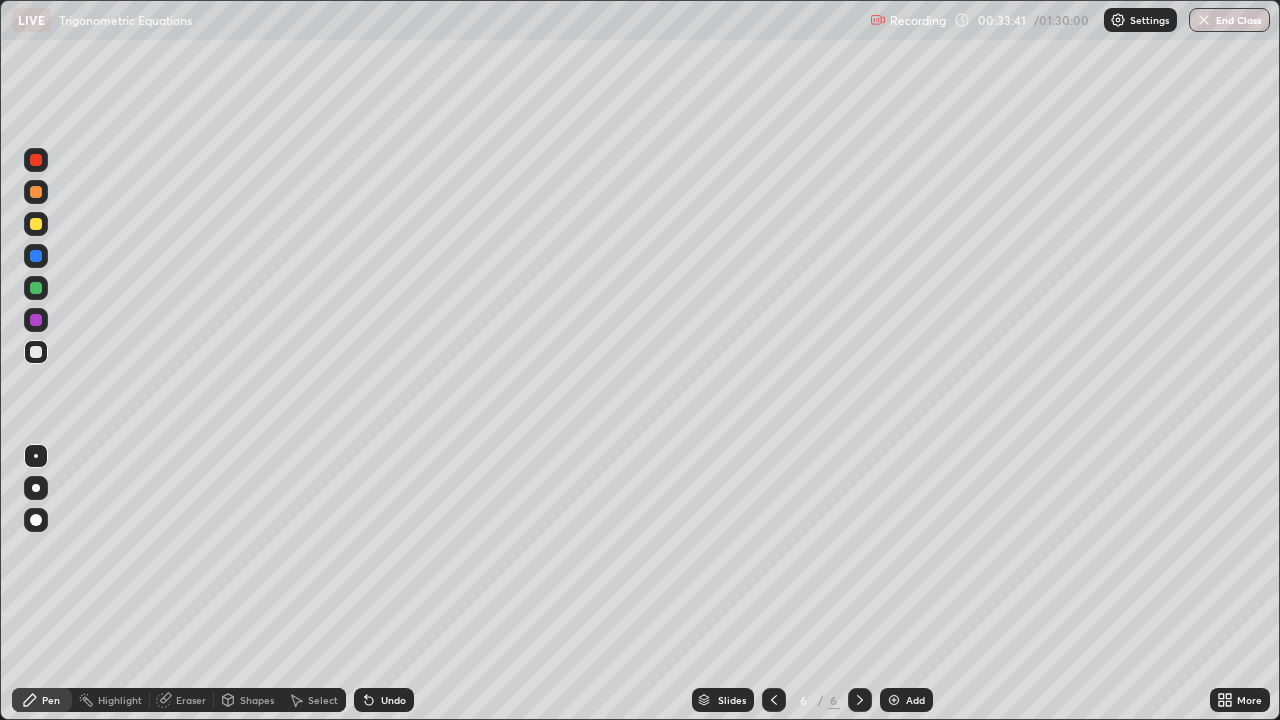 click at bounding box center (36, 224) 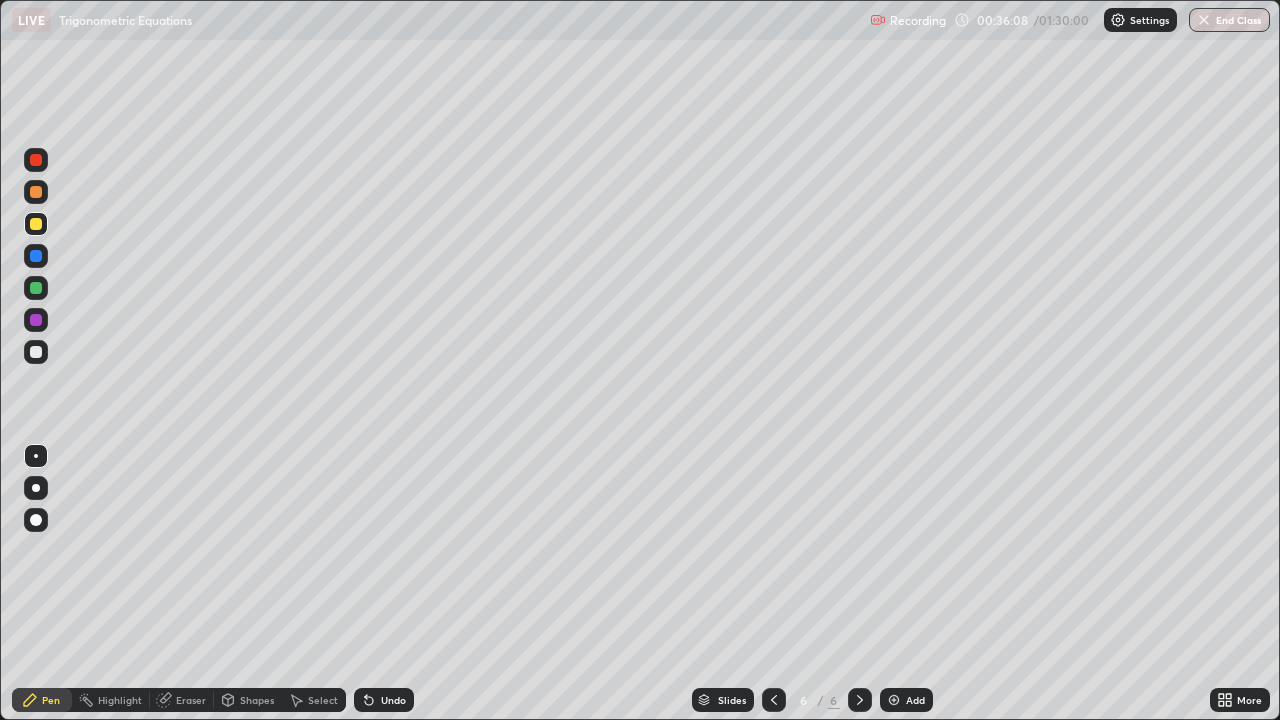 click at bounding box center (36, 352) 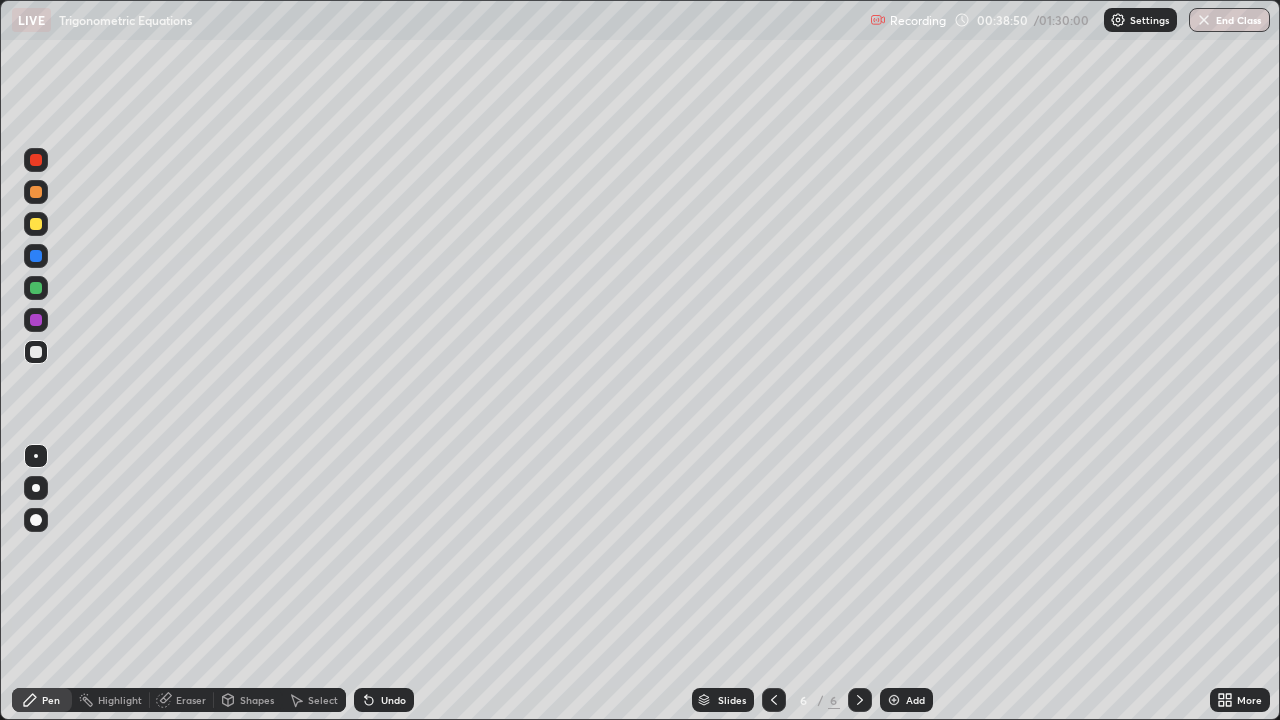 click 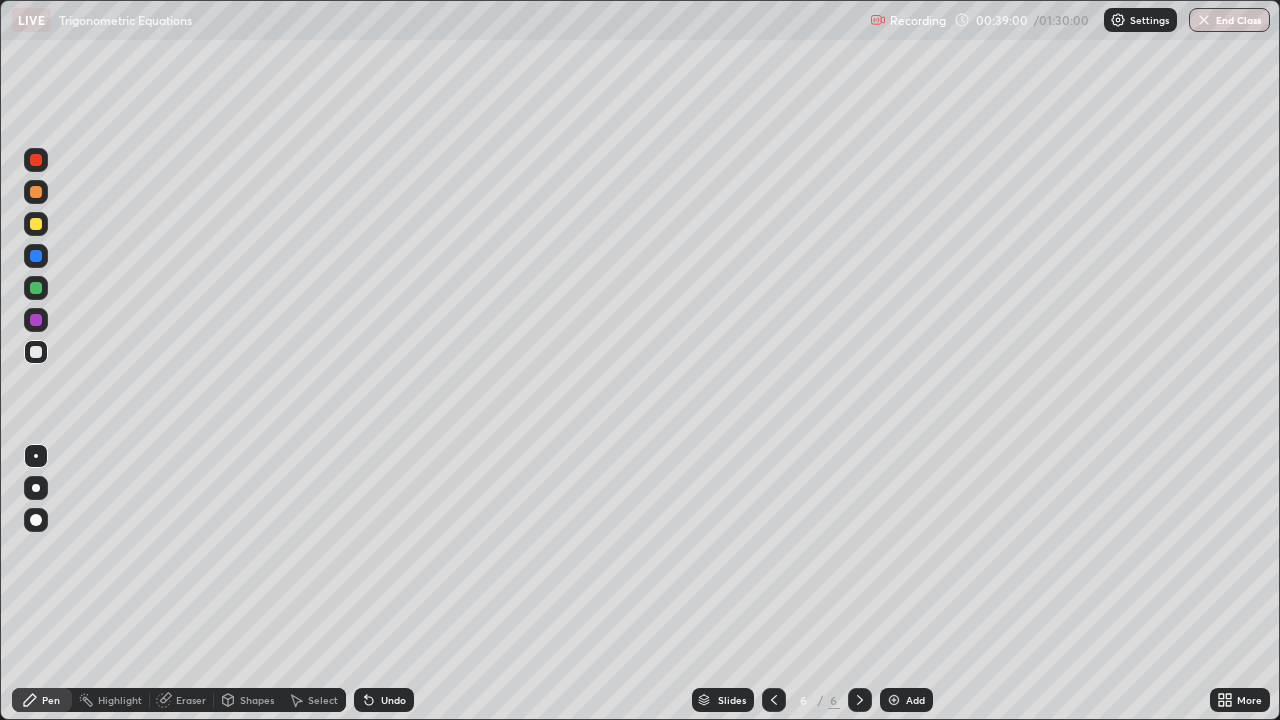 click at bounding box center [860, 700] 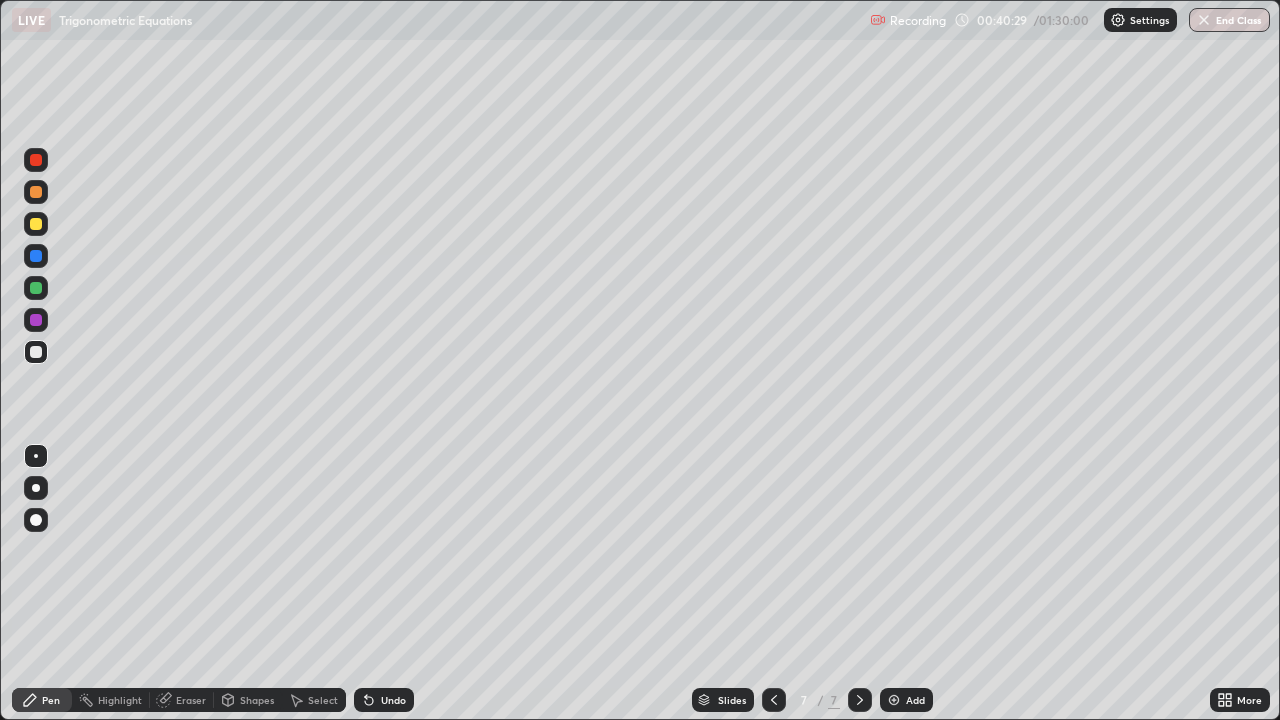 click at bounding box center [36, 224] 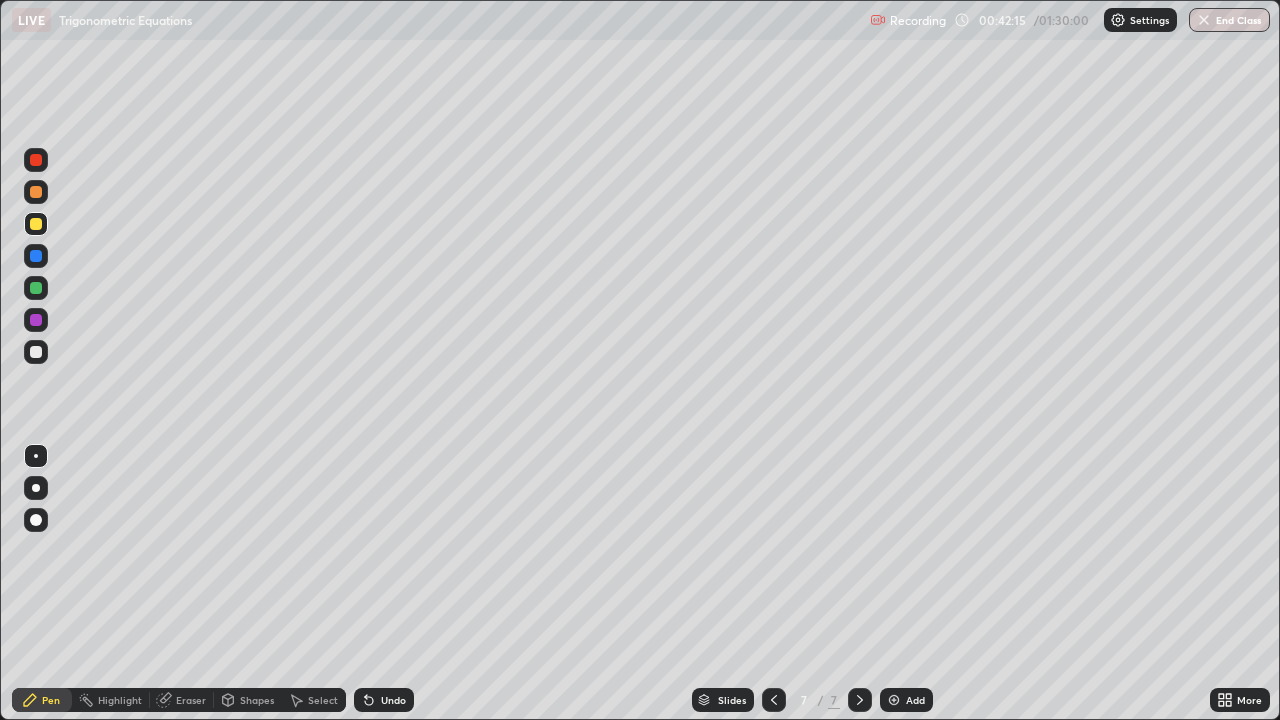 click at bounding box center (36, 320) 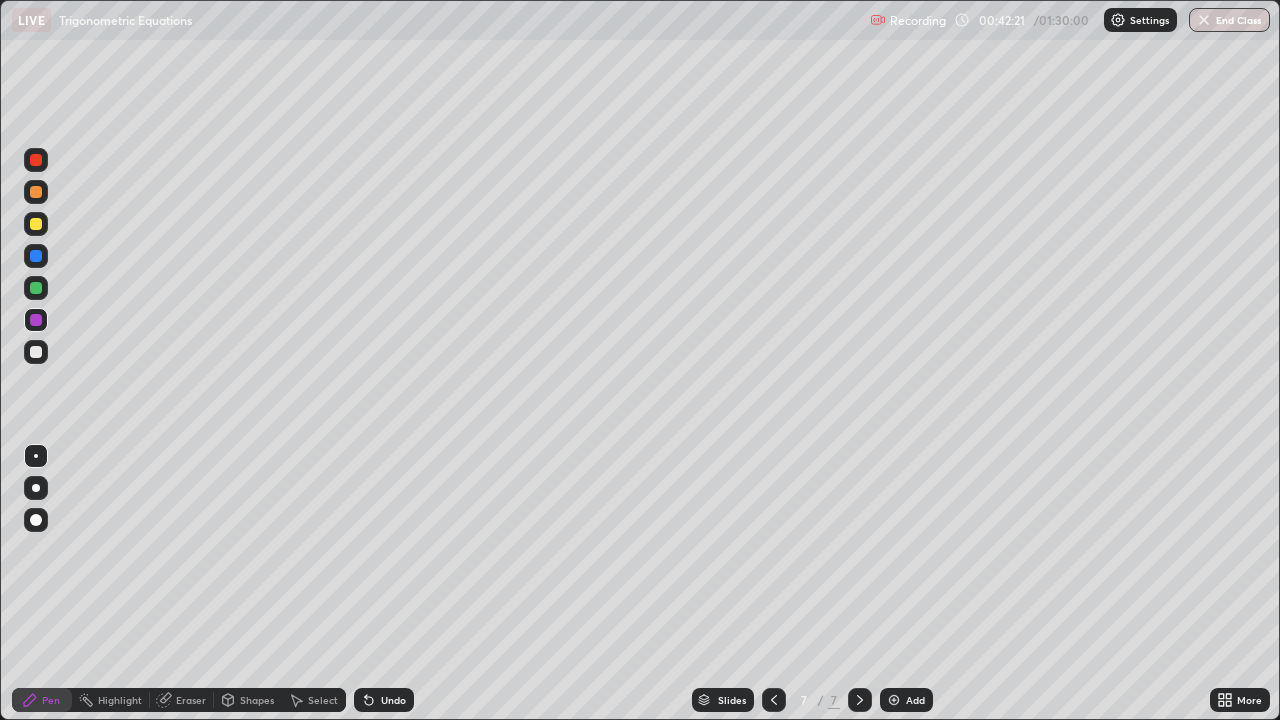 click at bounding box center [36, 352] 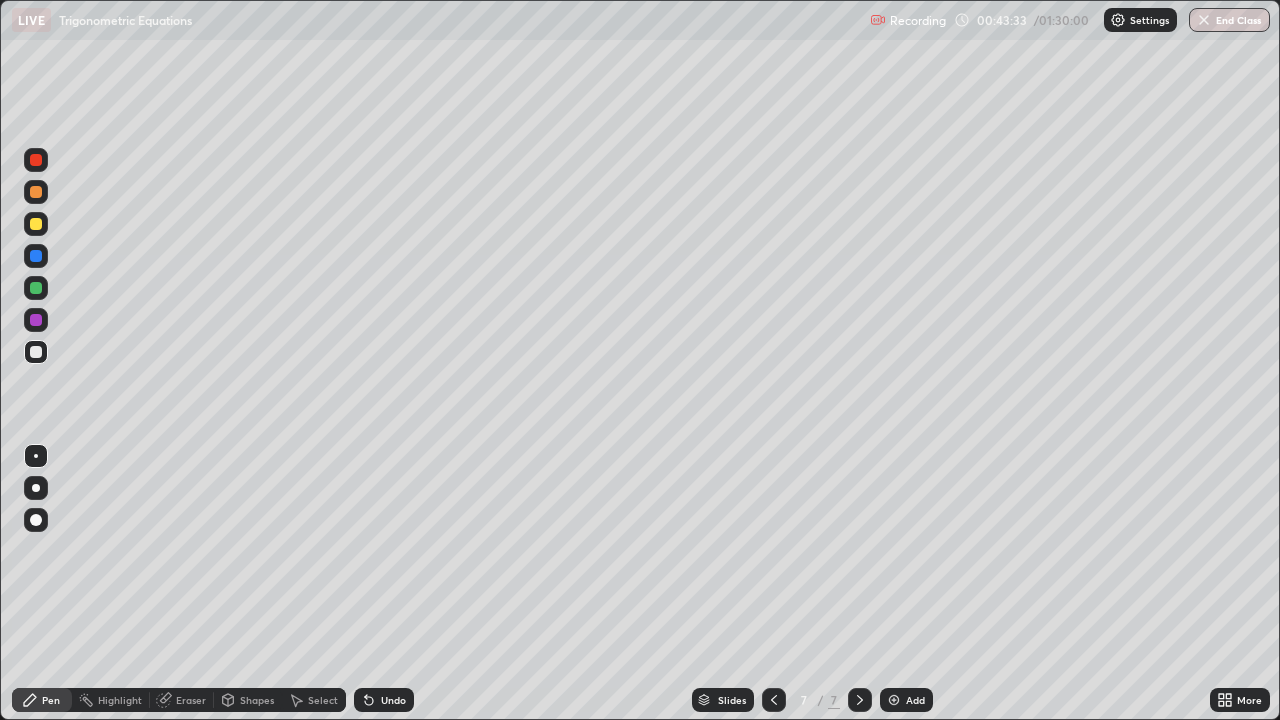 click on "Eraser" at bounding box center [191, 700] 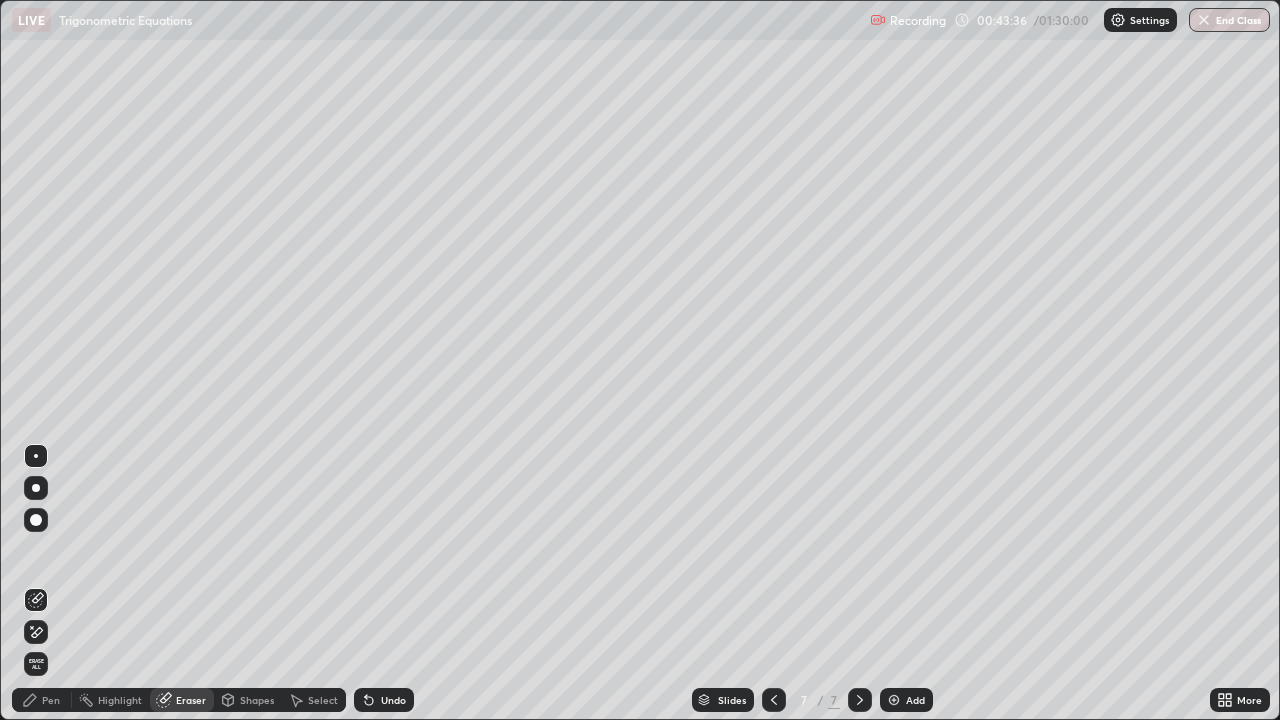 click on "Pen" at bounding box center [51, 700] 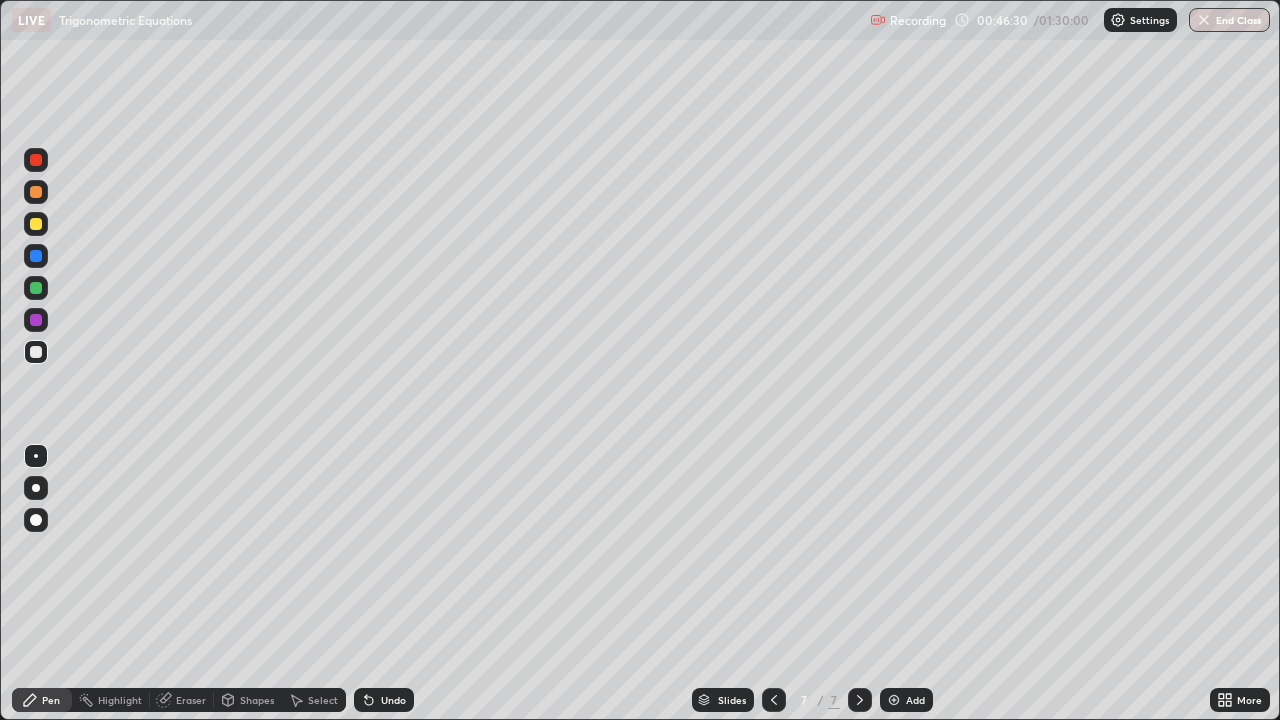 click at bounding box center [36, 224] 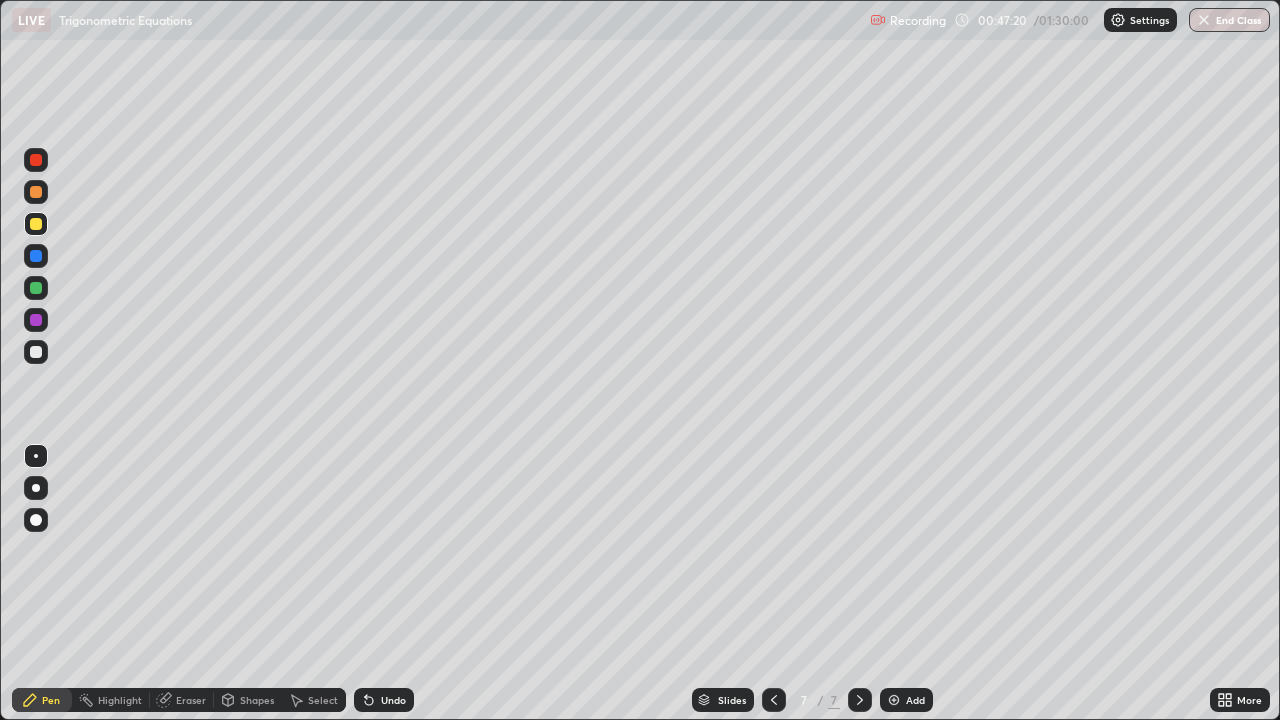 click 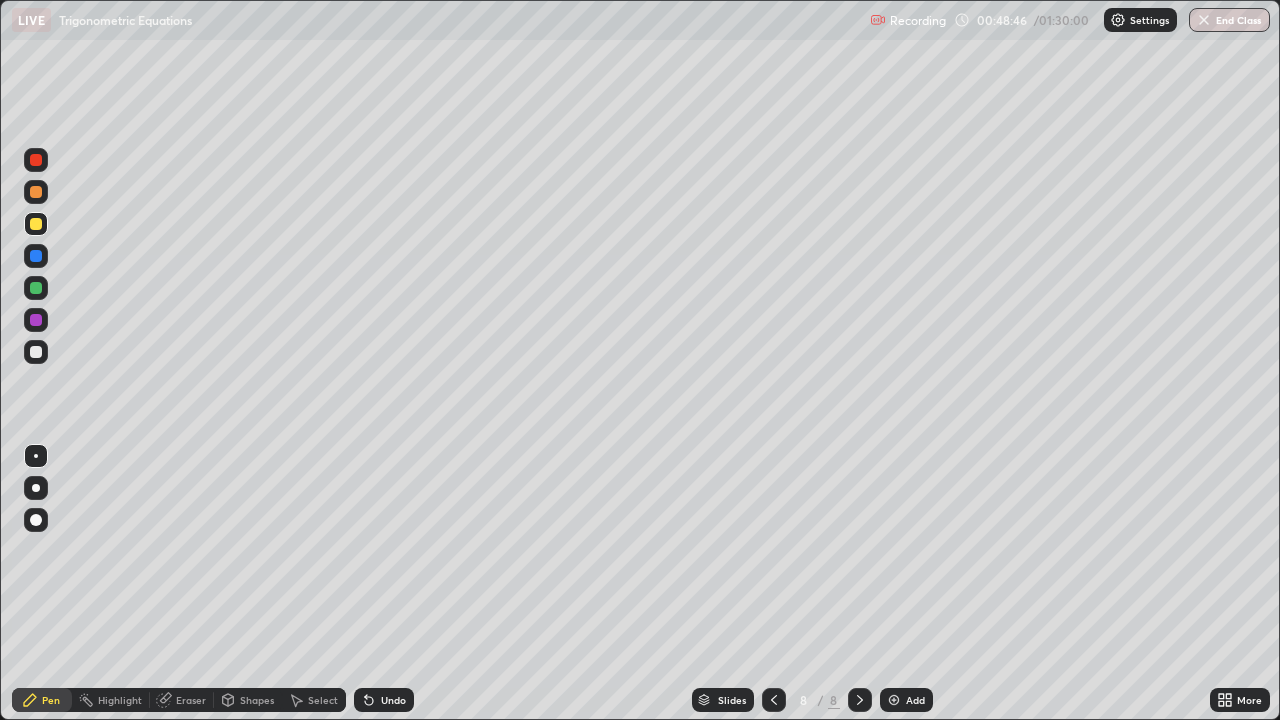 click on "Eraser" at bounding box center (191, 700) 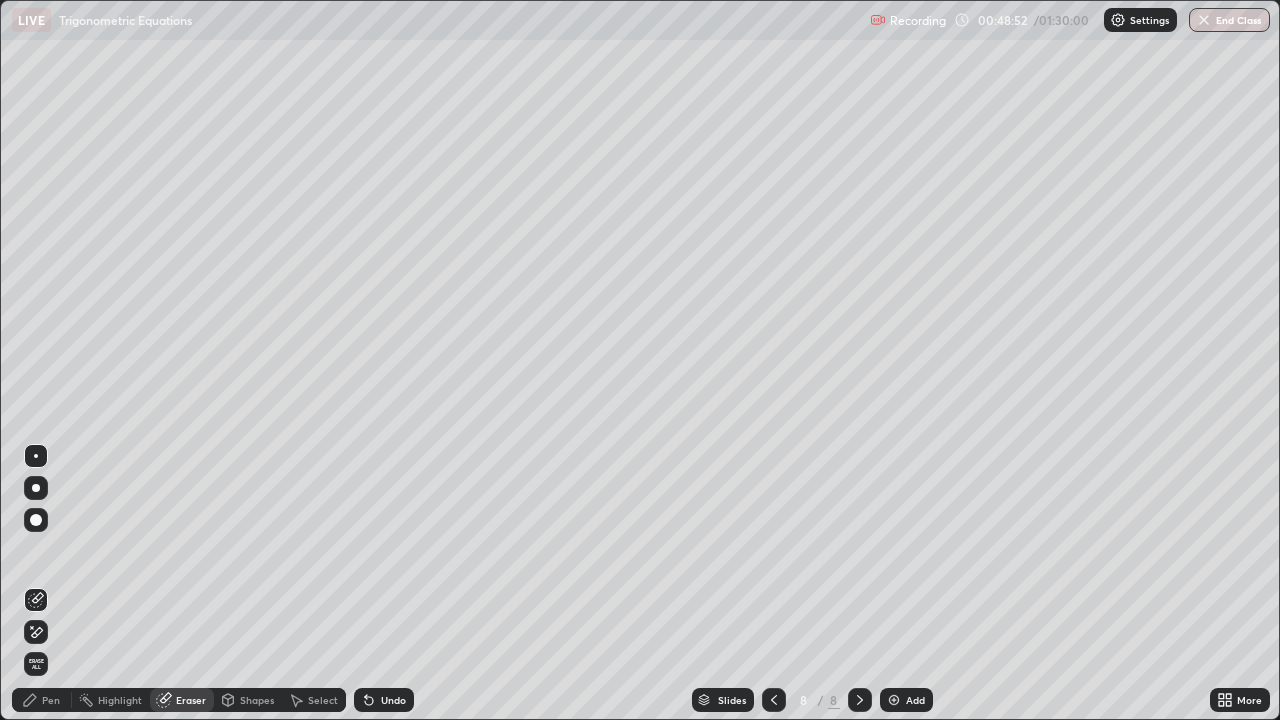 click on "Pen" at bounding box center (51, 700) 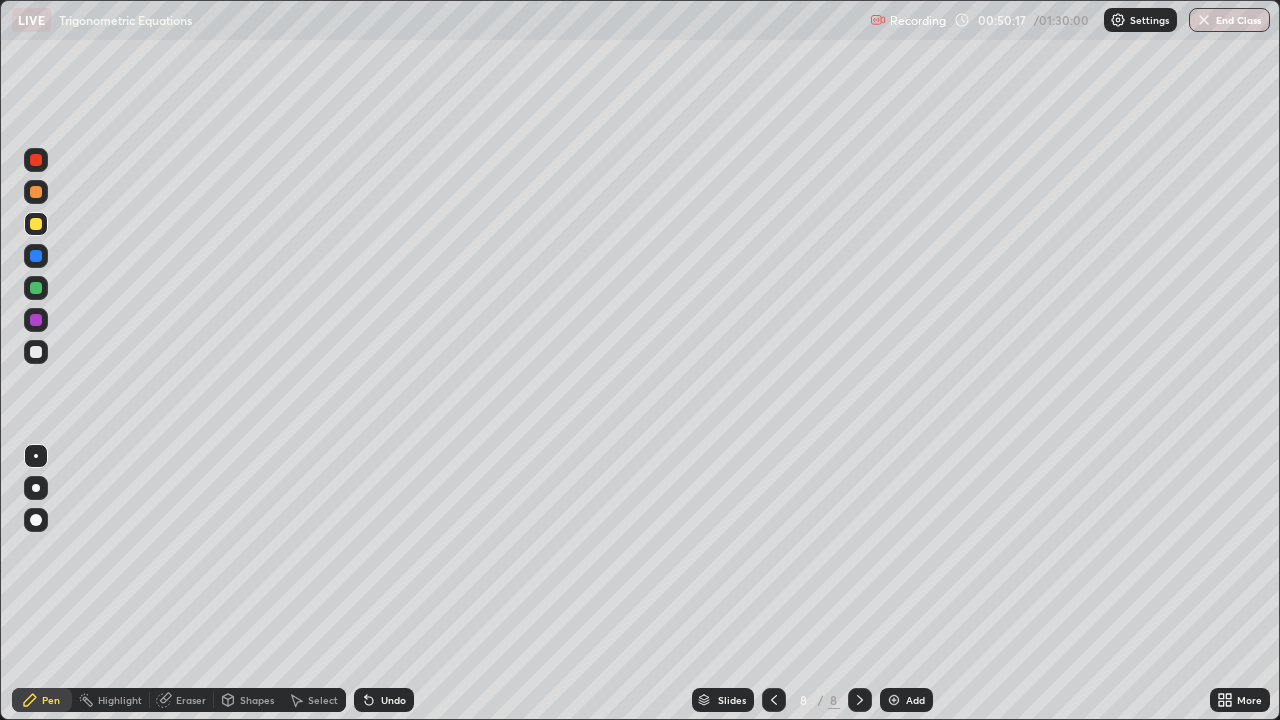 click at bounding box center [36, 352] 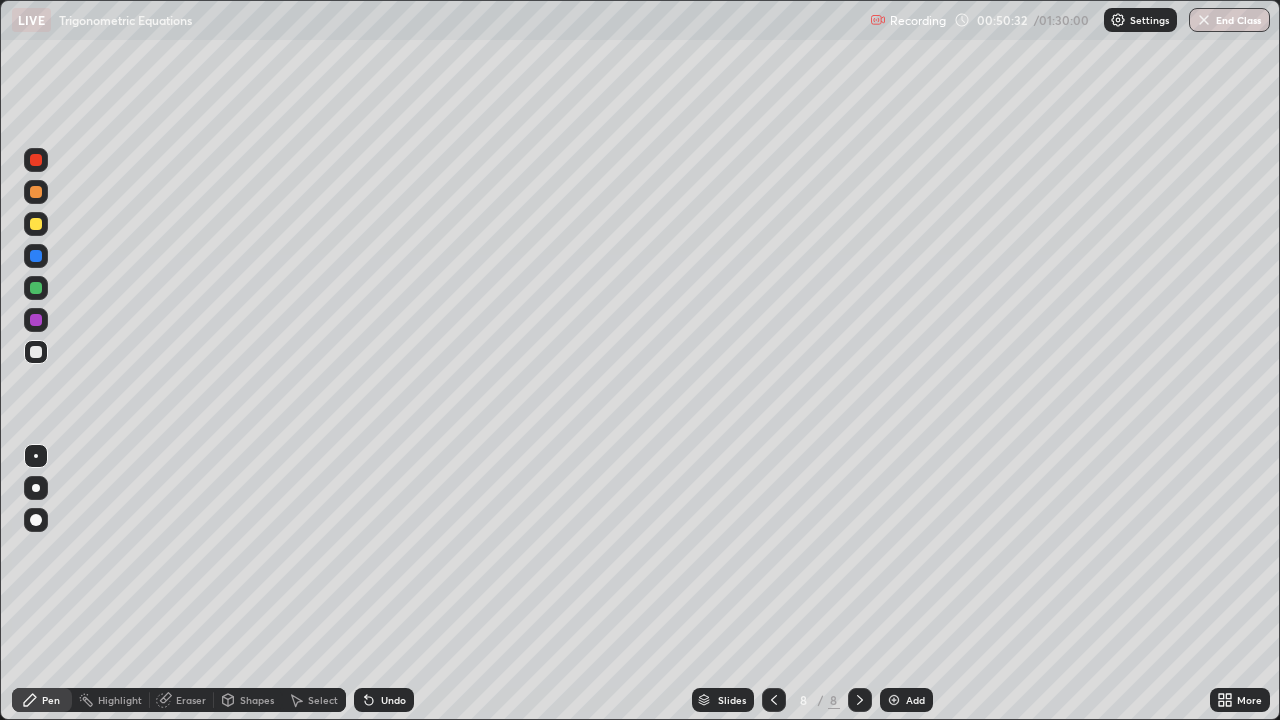 click at bounding box center (36, 160) 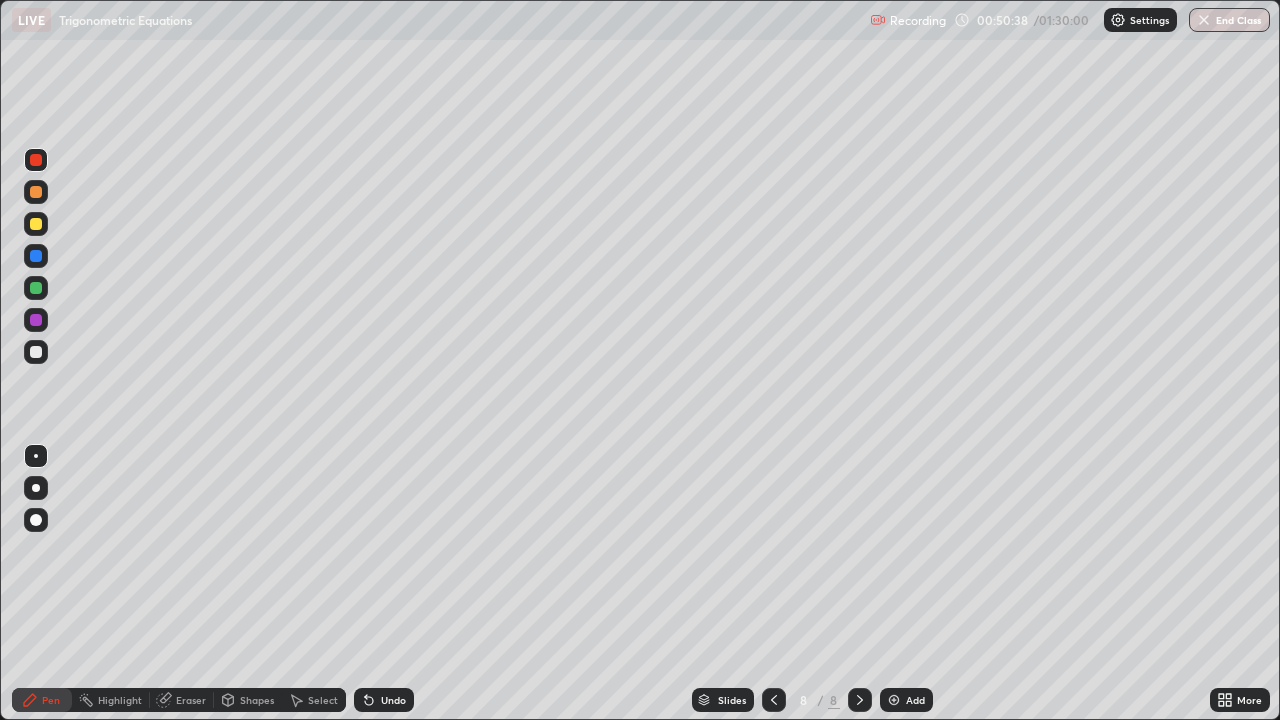 click at bounding box center [36, 224] 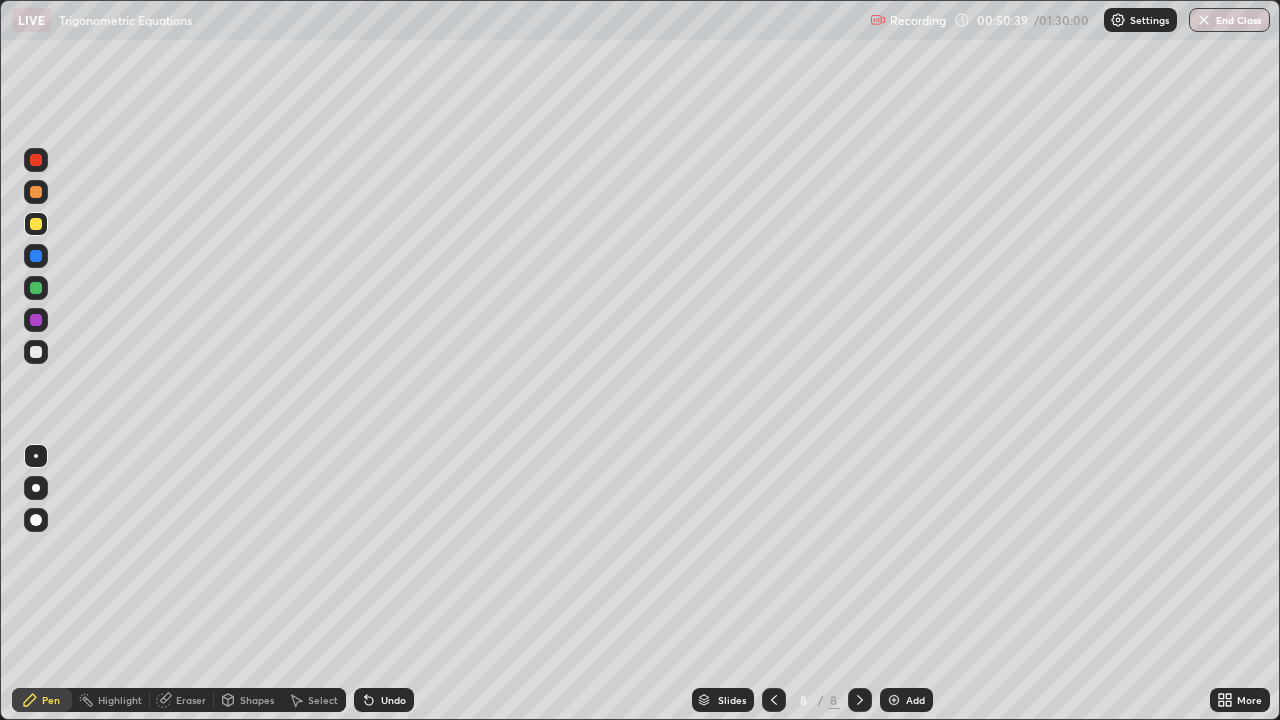click at bounding box center [36, 352] 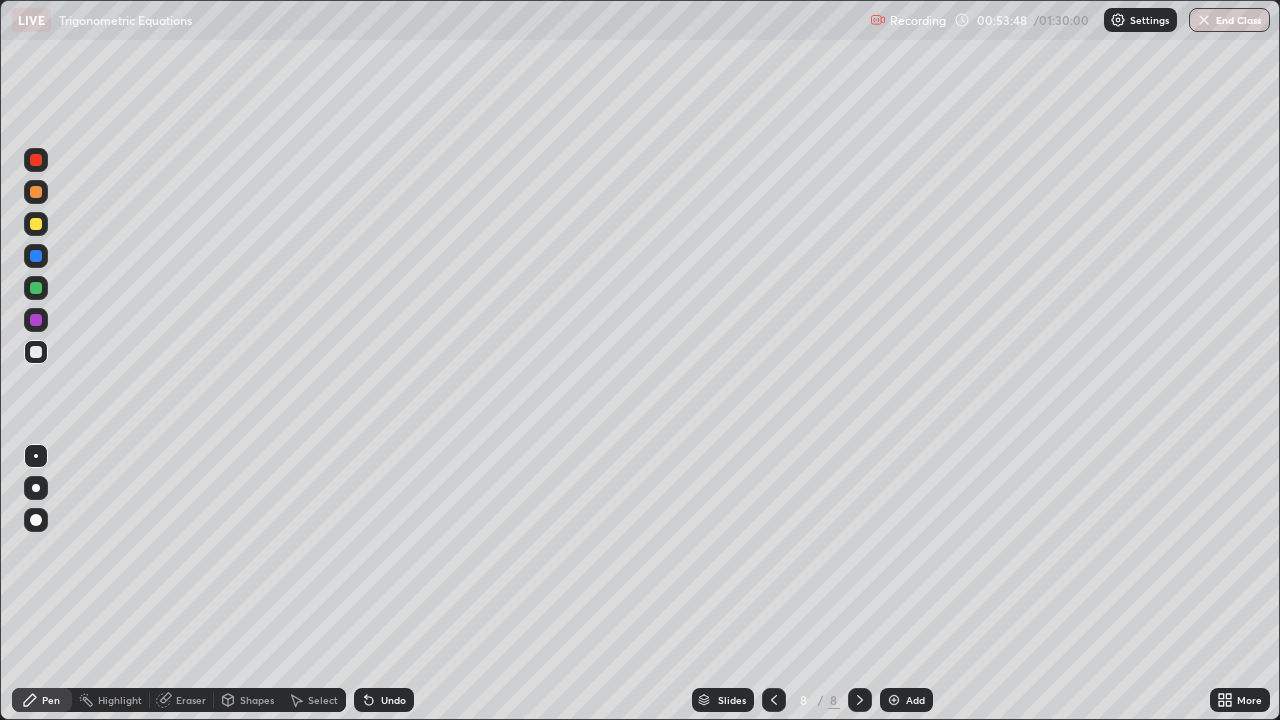 click at bounding box center (36, 488) 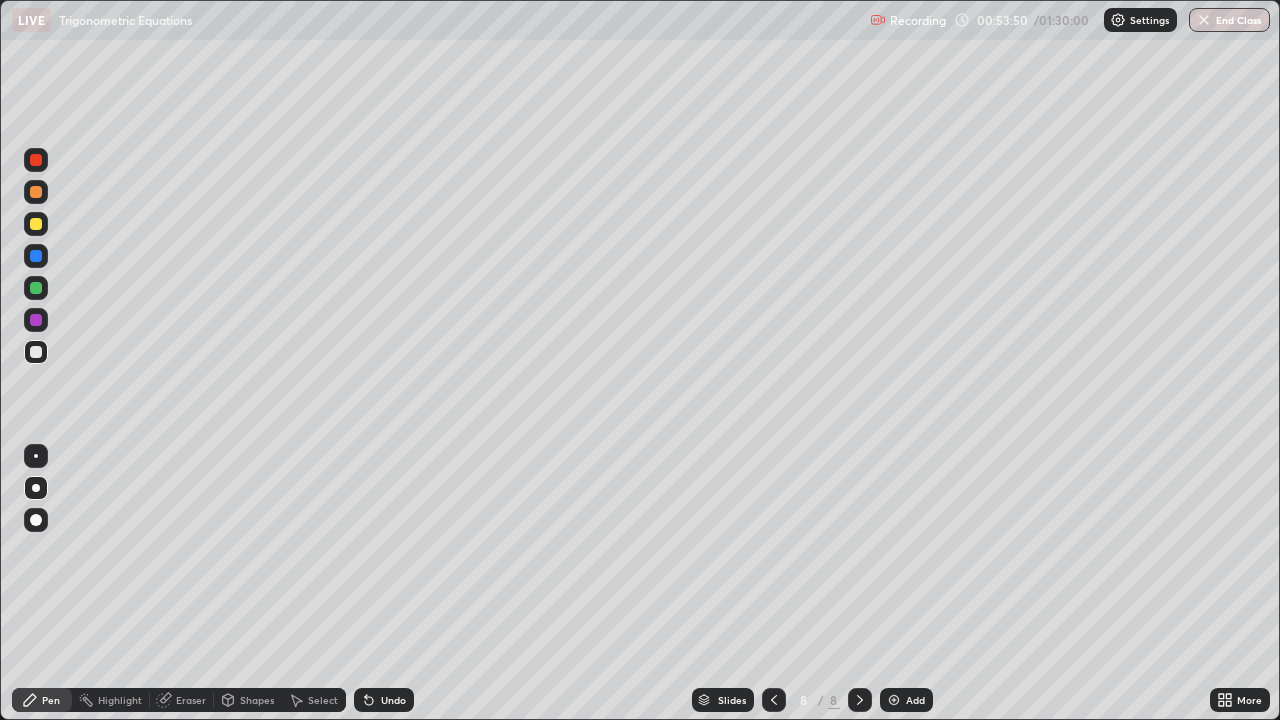 click on "Pen" at bounding box center [51, 700] 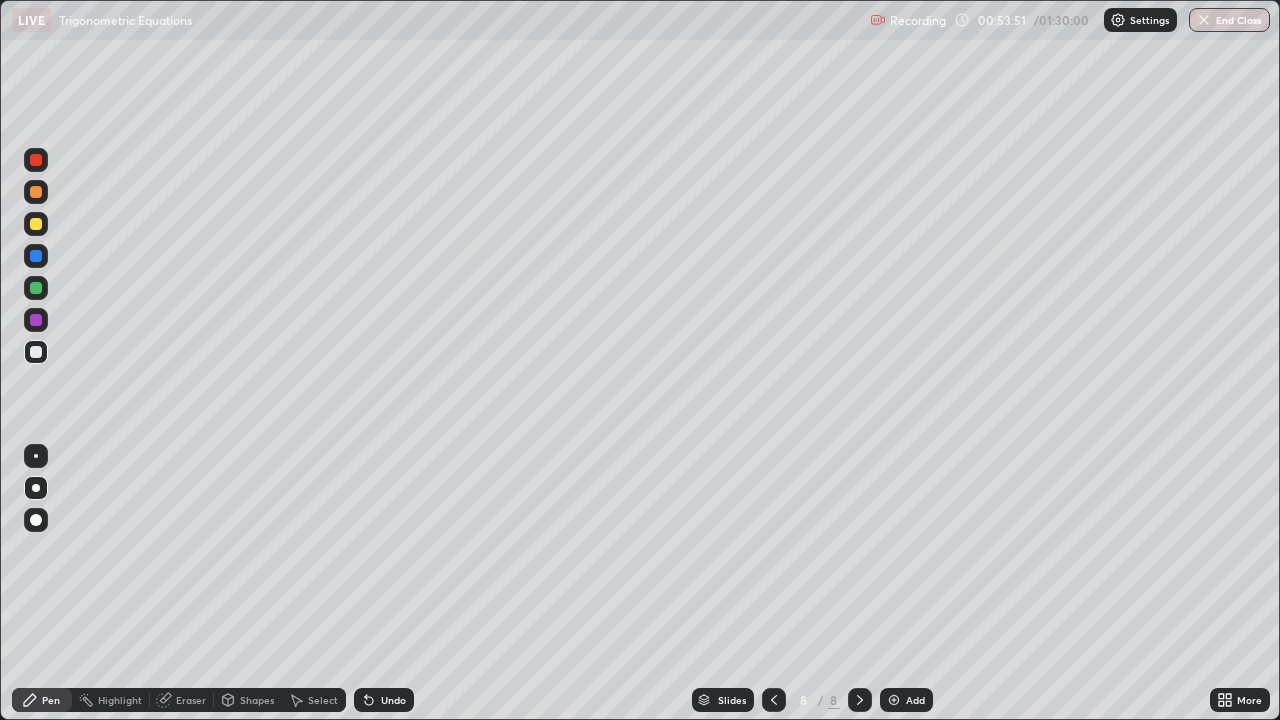 click at bounding box center [36, 160] 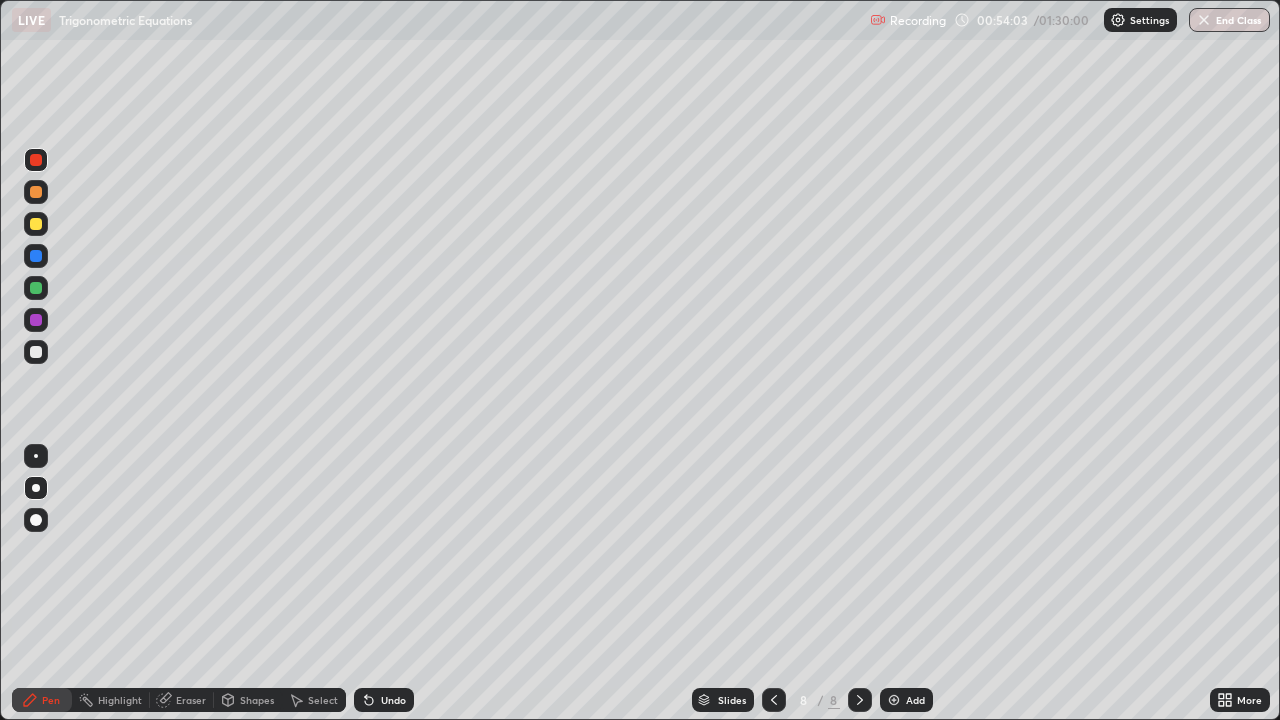 click at bounding box center [36, 288] 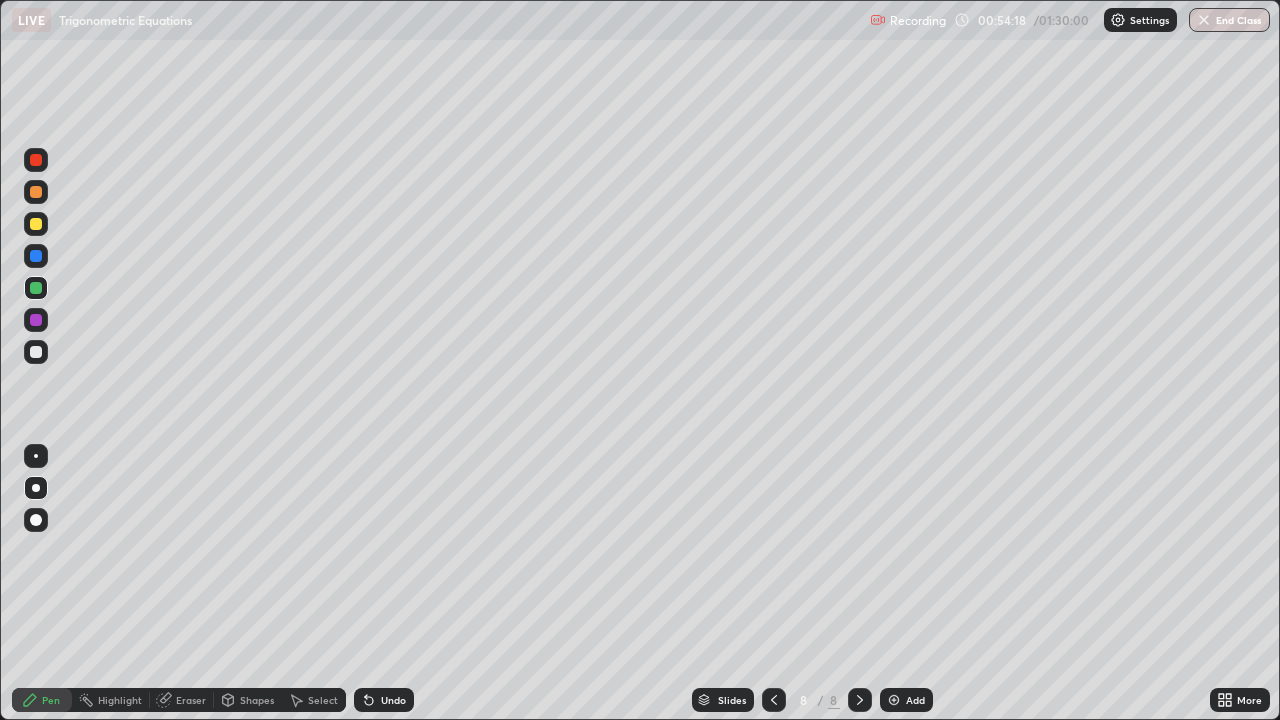 click at bounding box center [36, 456] 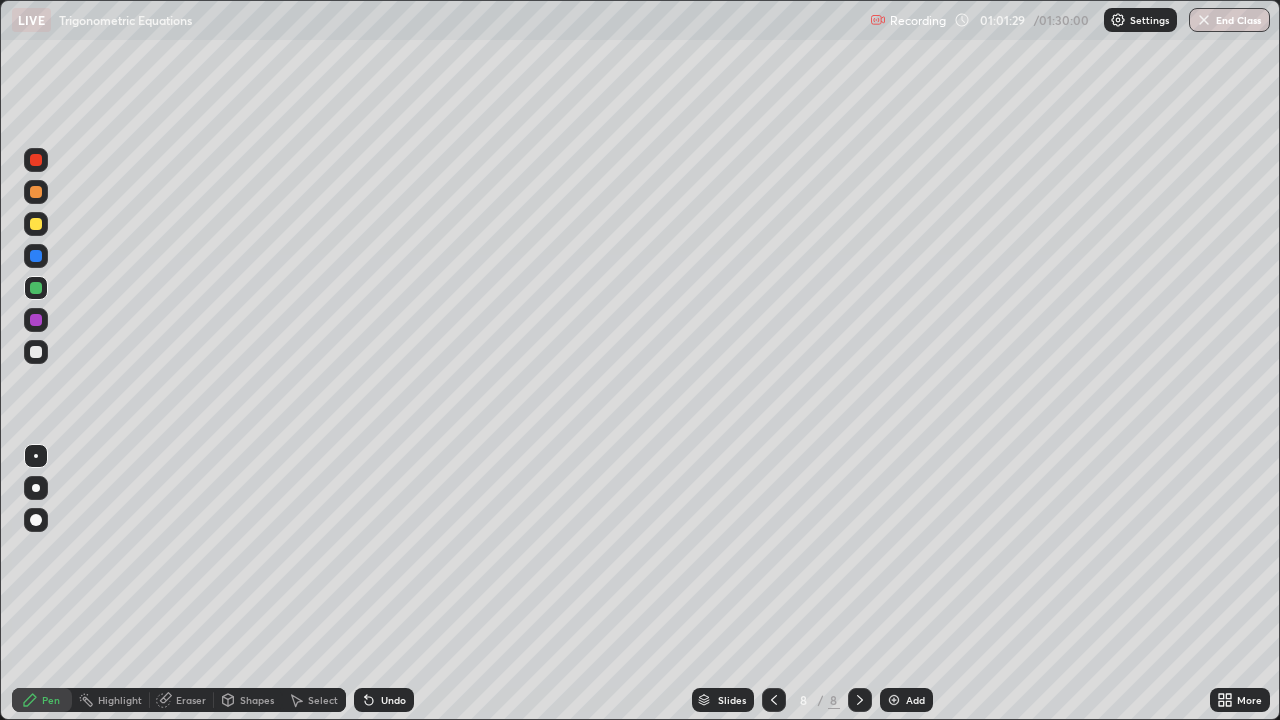 click at bounding box center [894, 700] 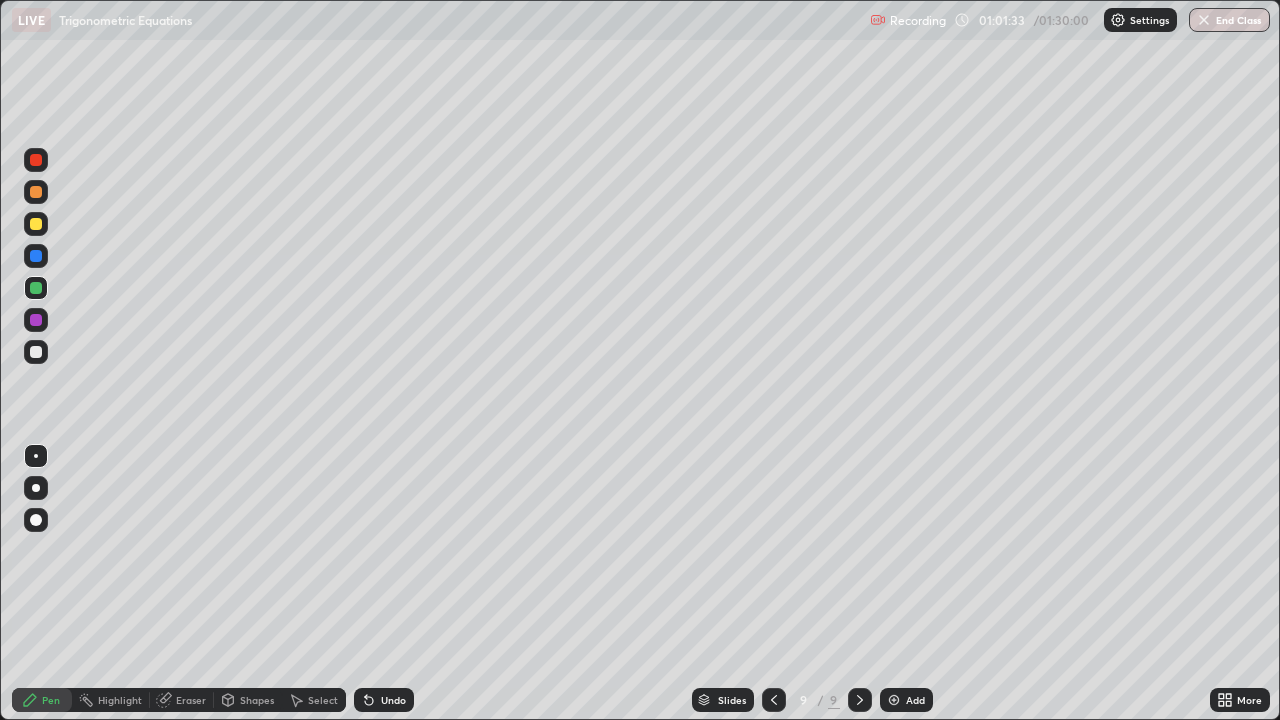 click at bounding box center [36, 352] 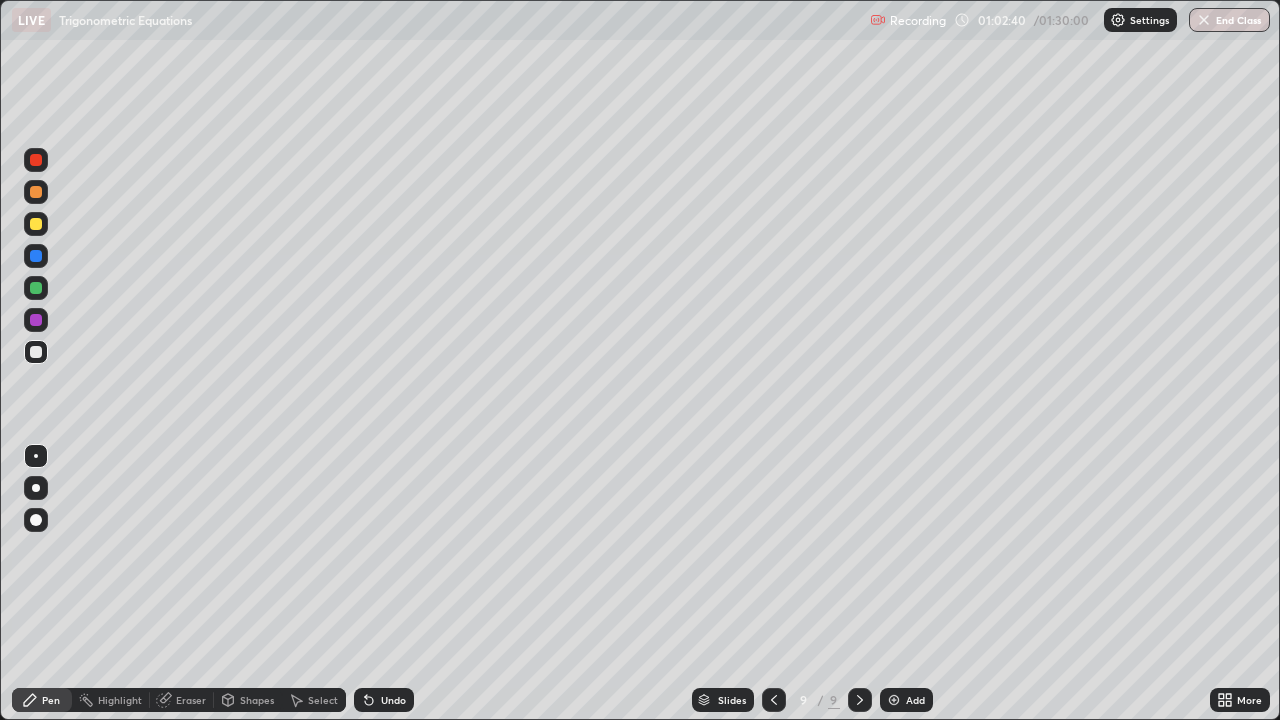click at bounding box center (36, 224) 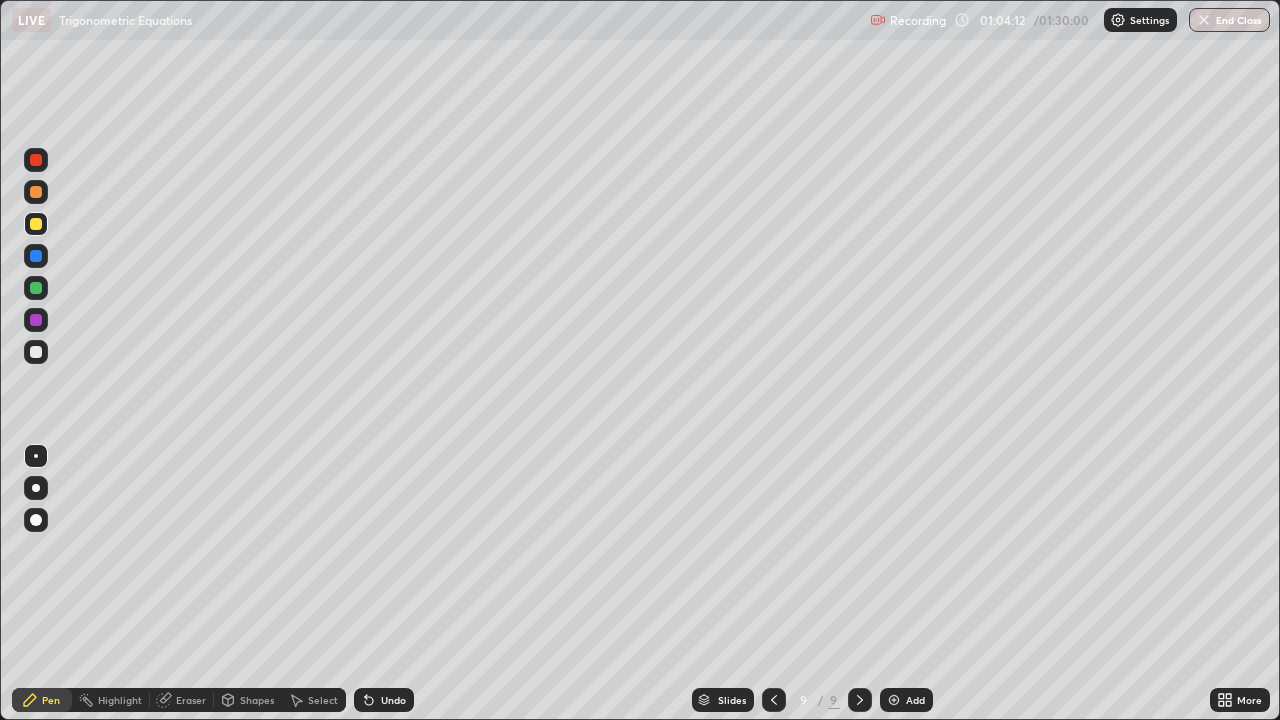 click 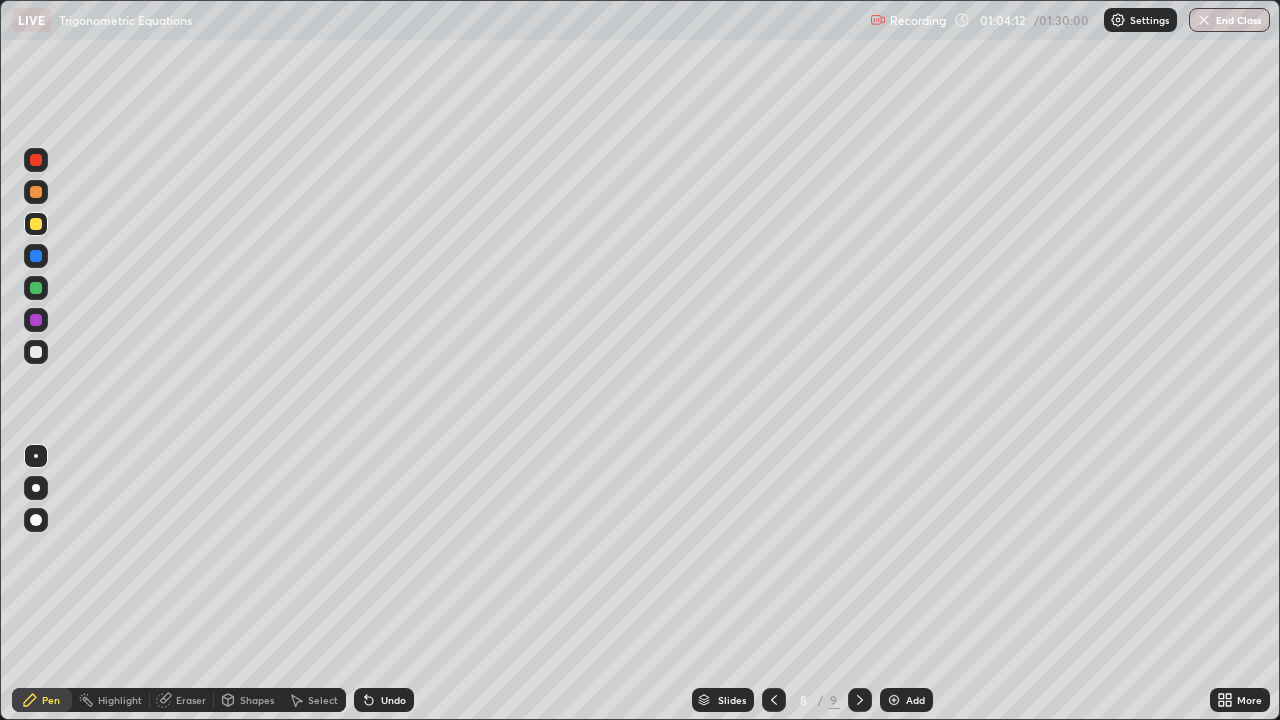 click 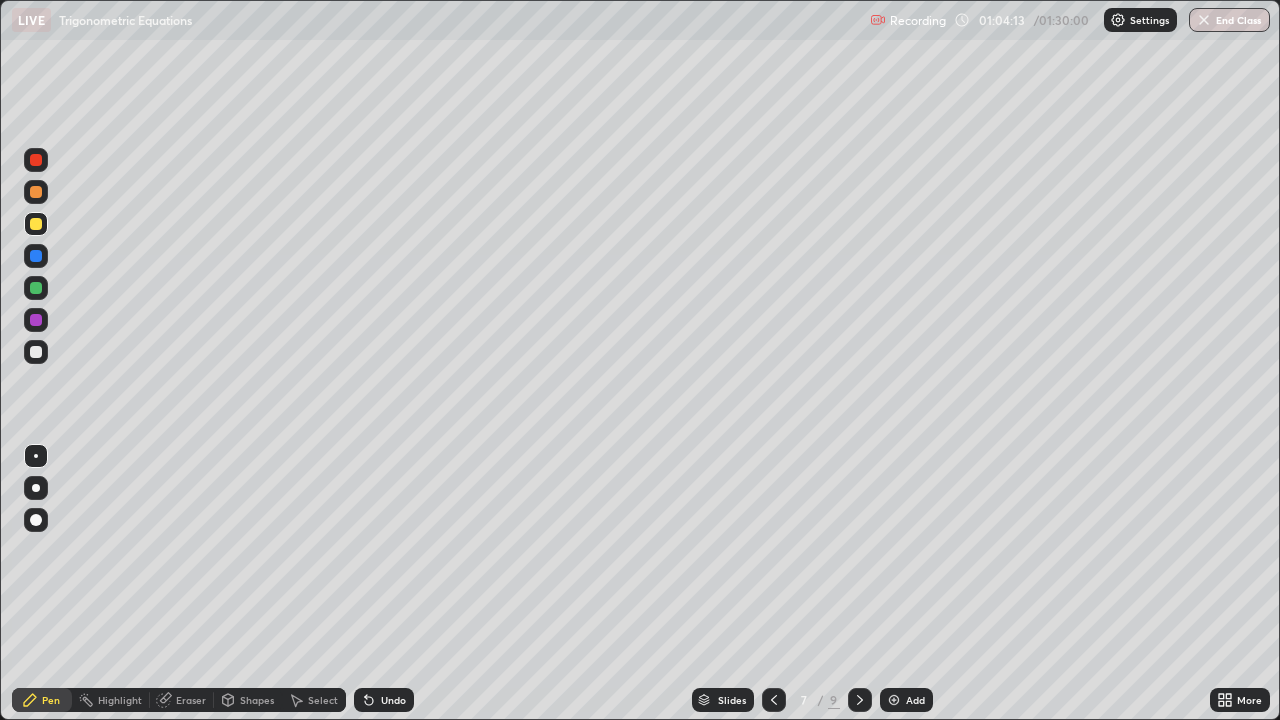 click 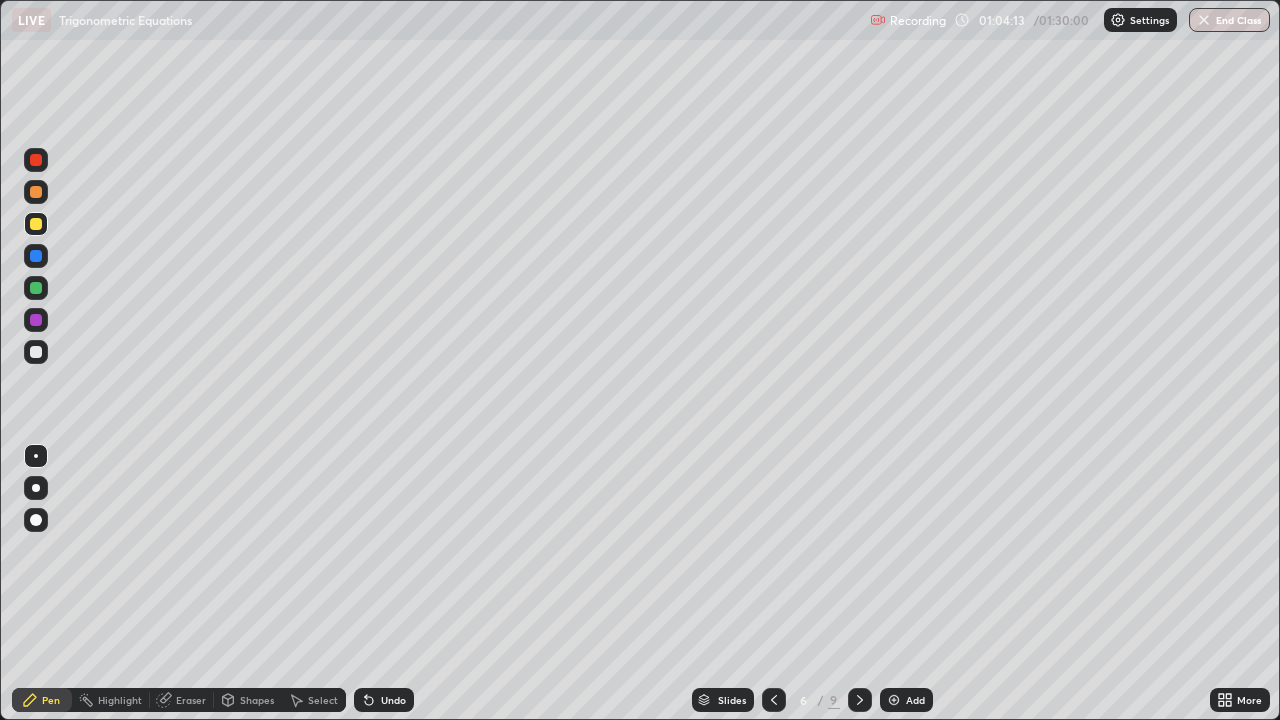 click 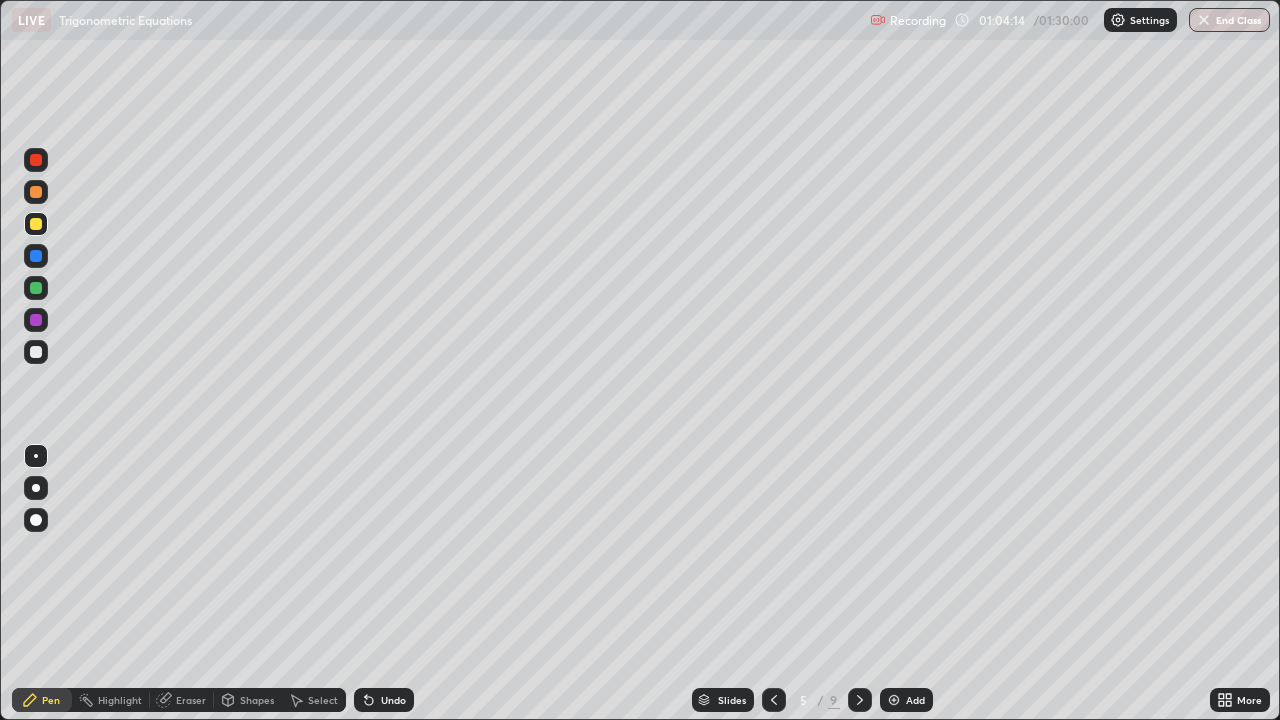 click at bounding box center (774, 700) 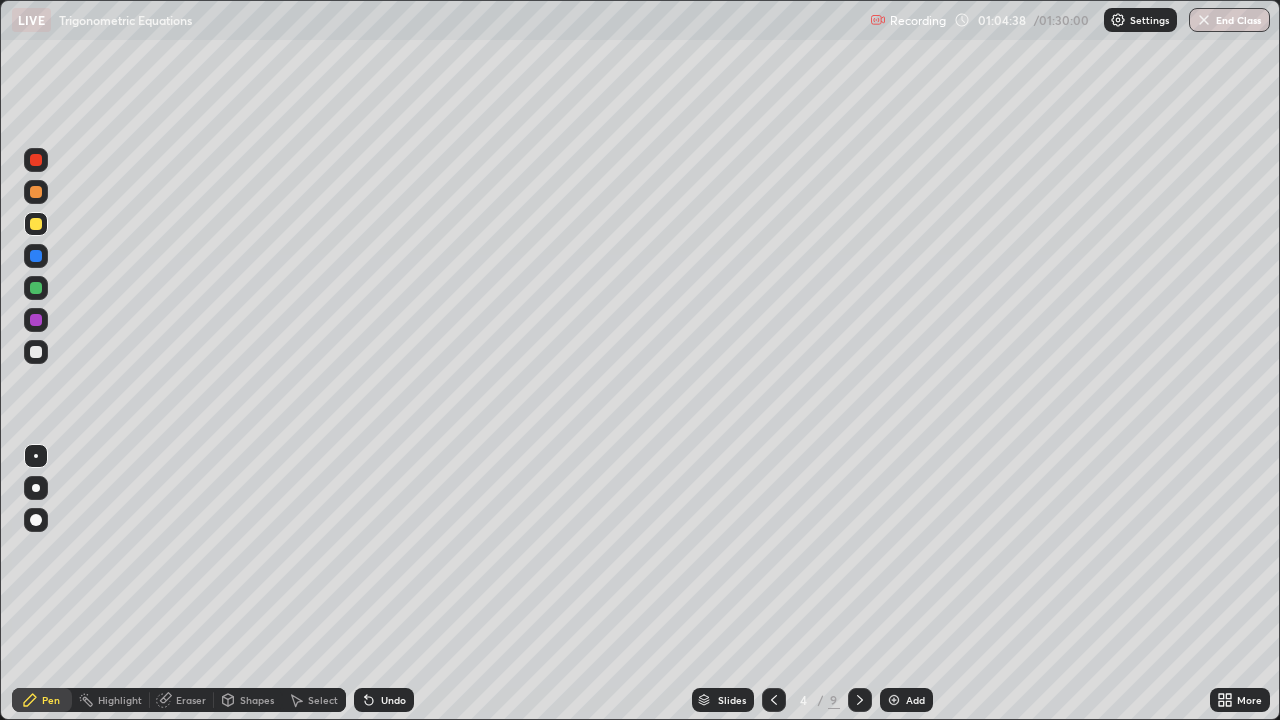 click 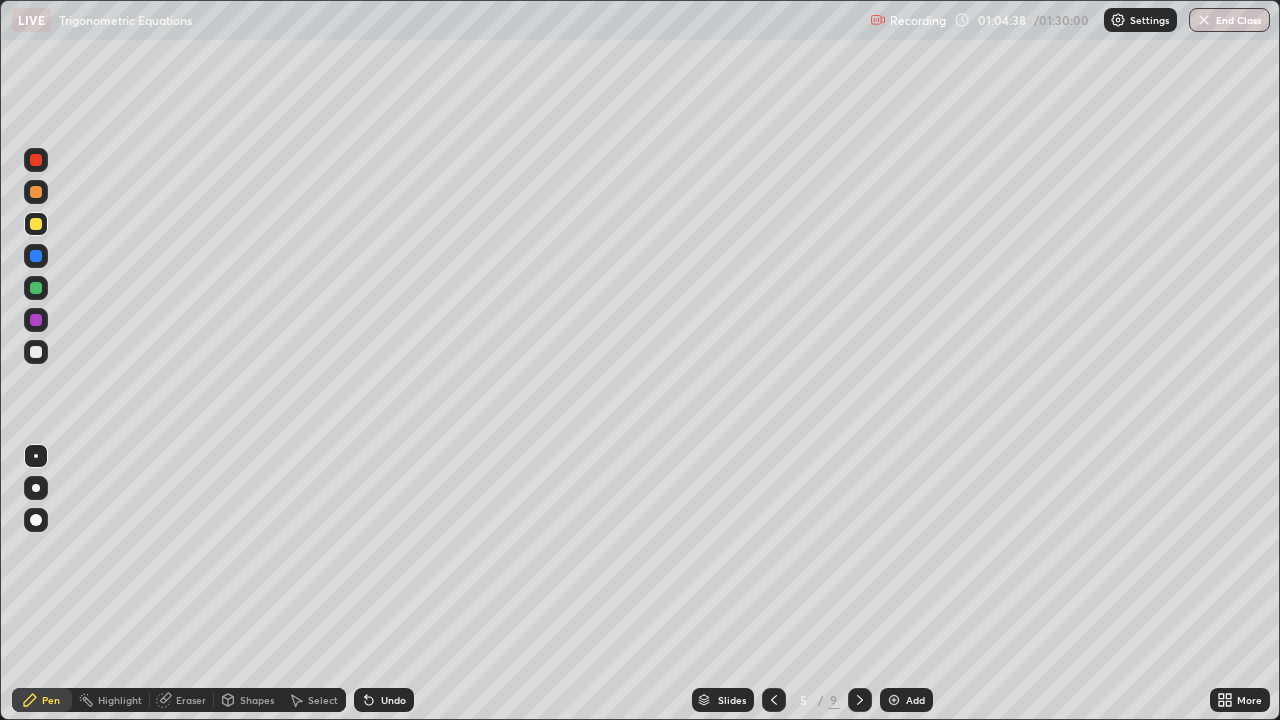 click 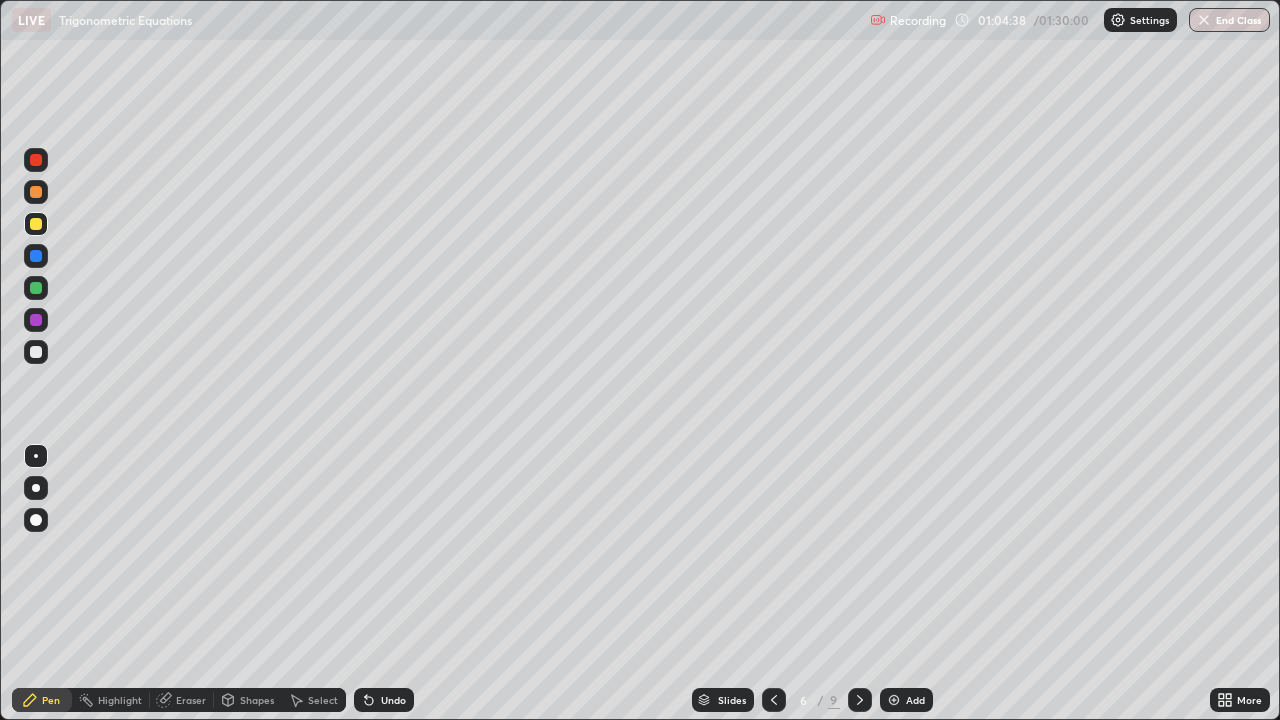 click 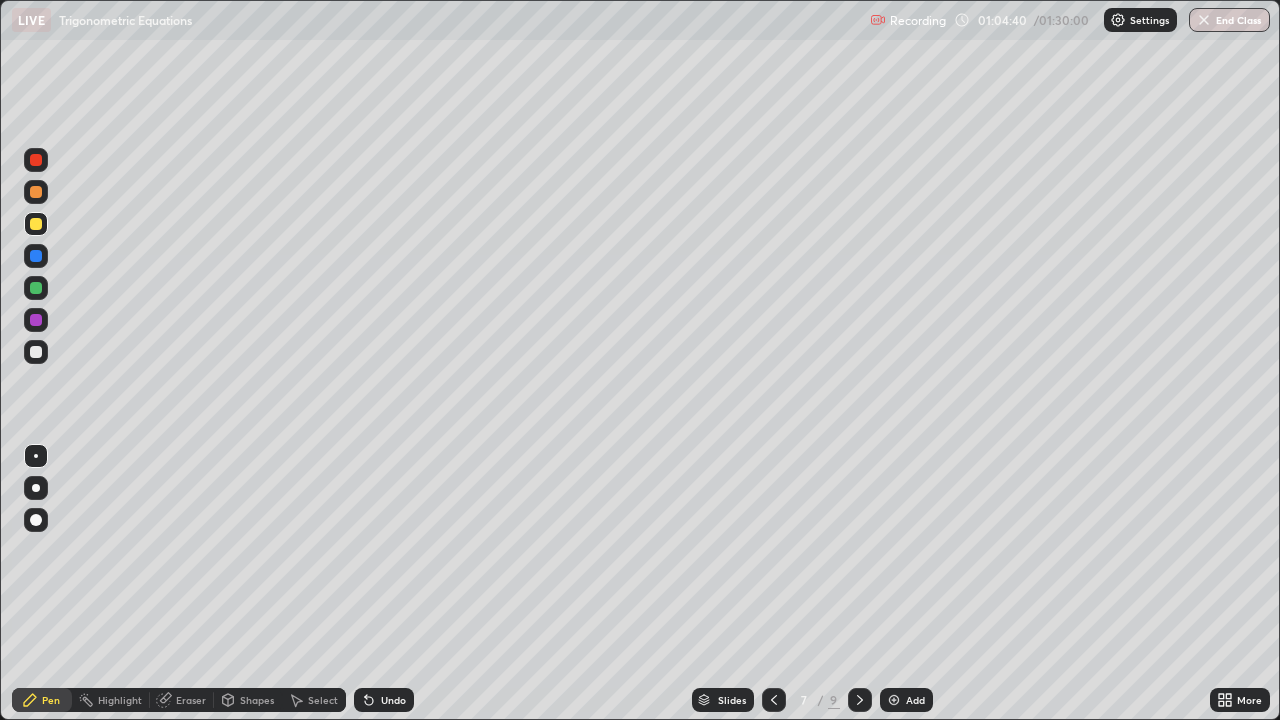 click at bounding box center (860, 700) 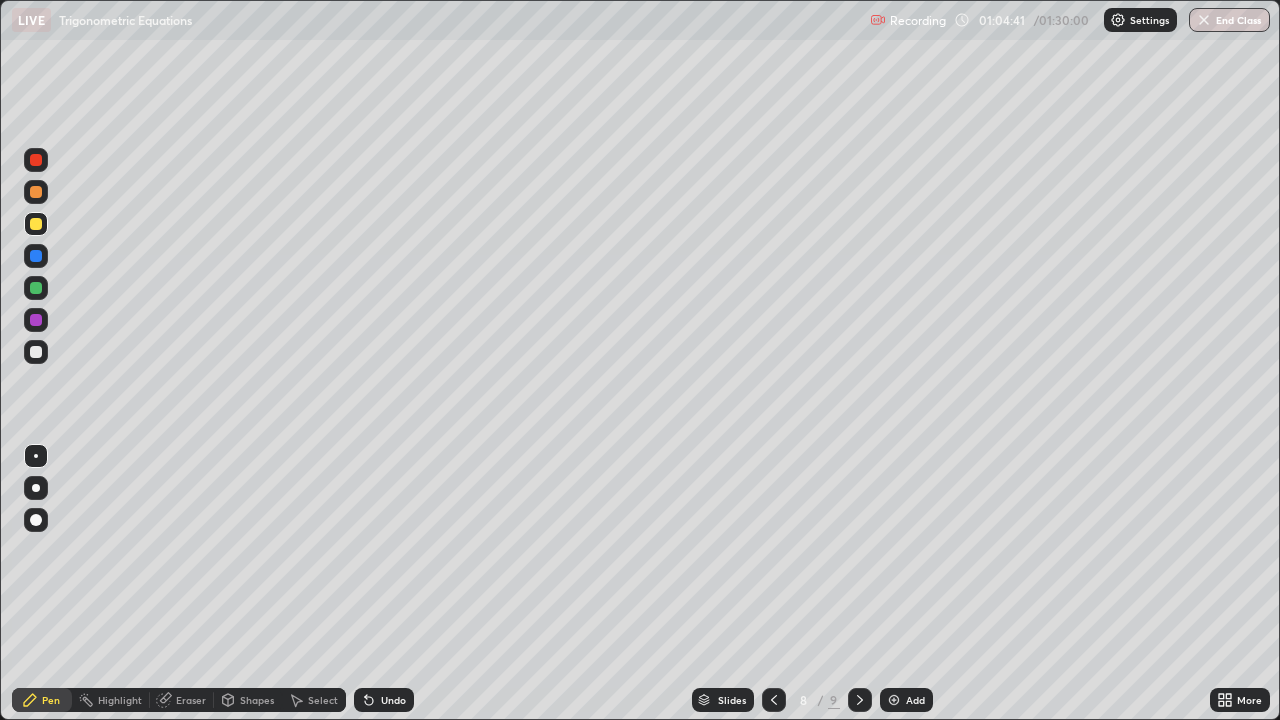 click 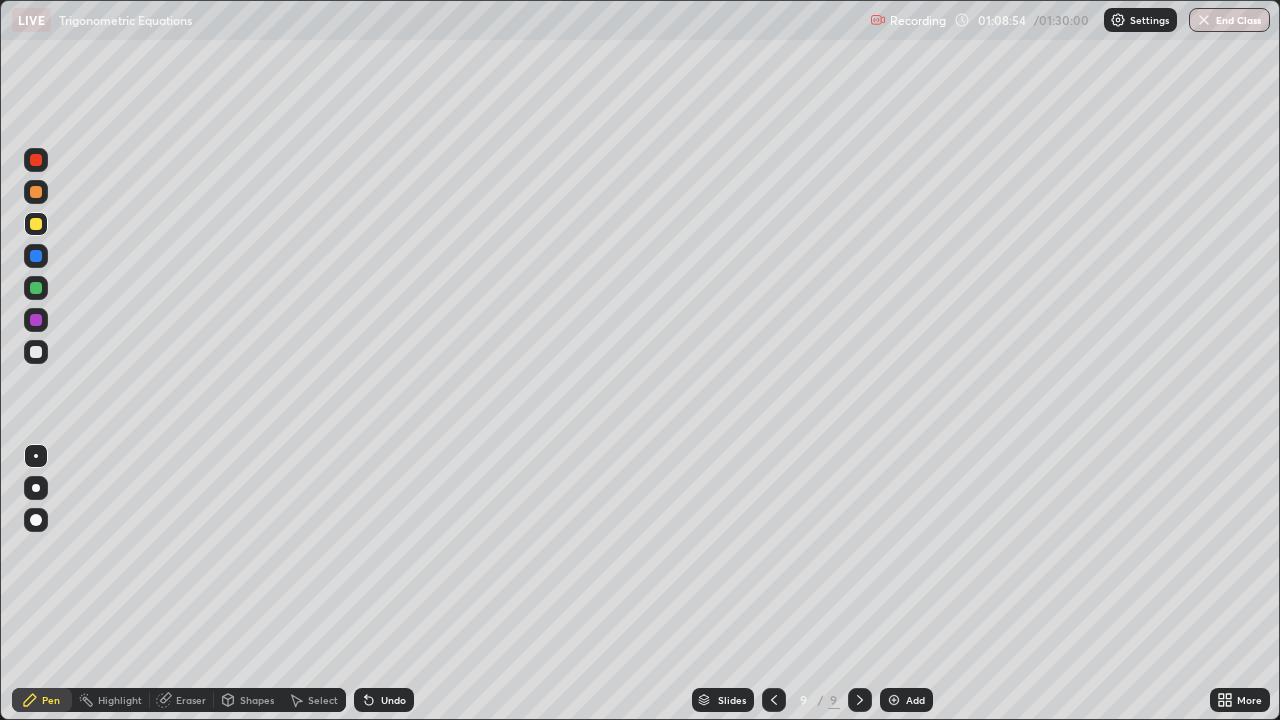 click at bounding box center (860, 700) 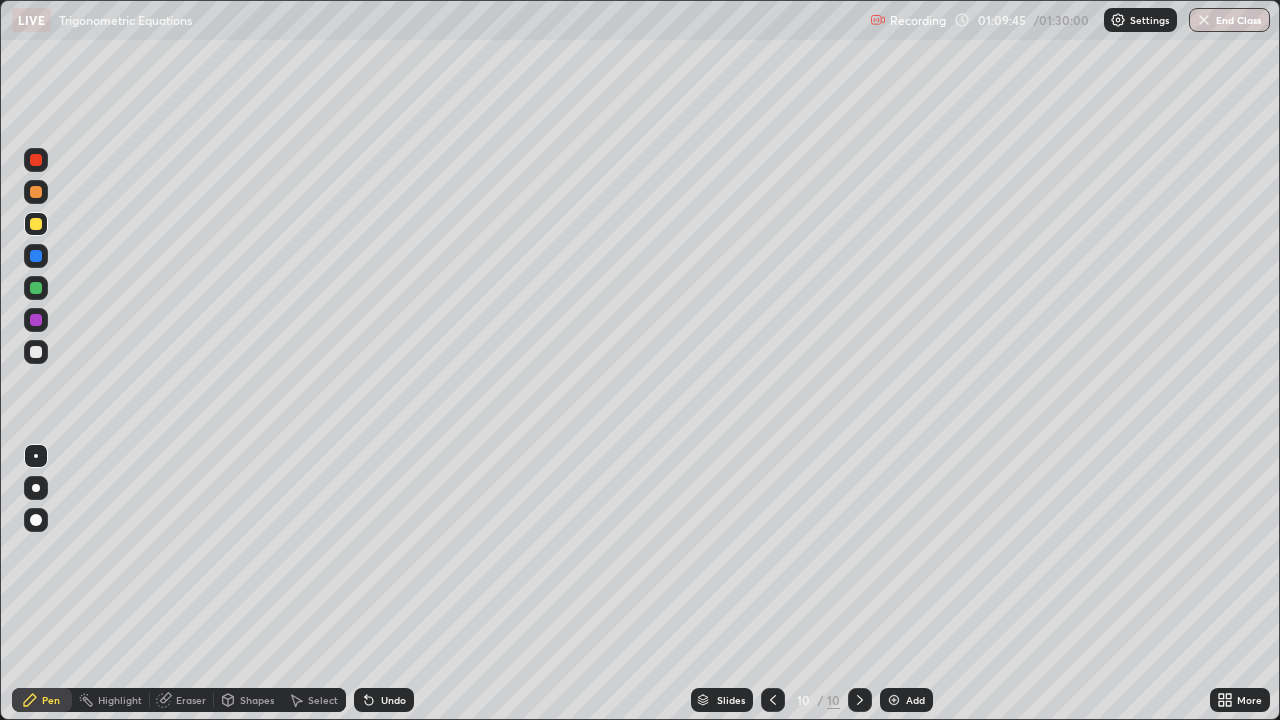 click at bounding box center (36, 256) 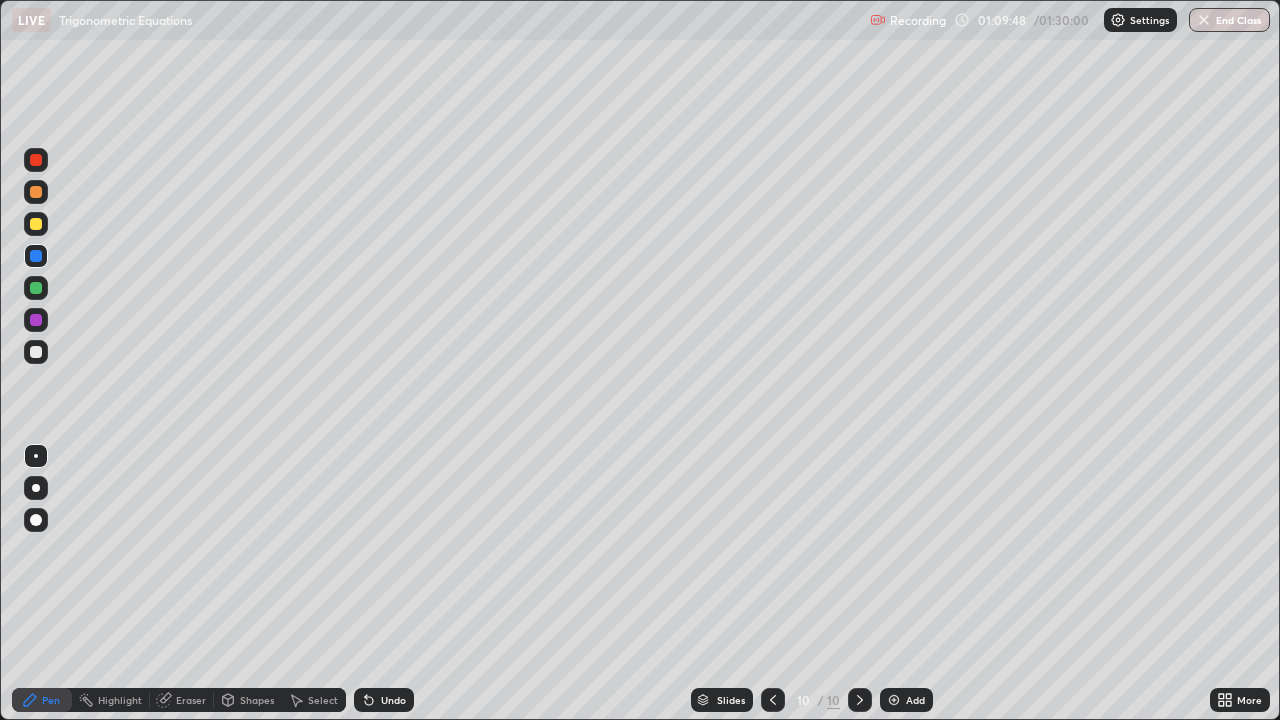 click at bounding box center (36, 352) 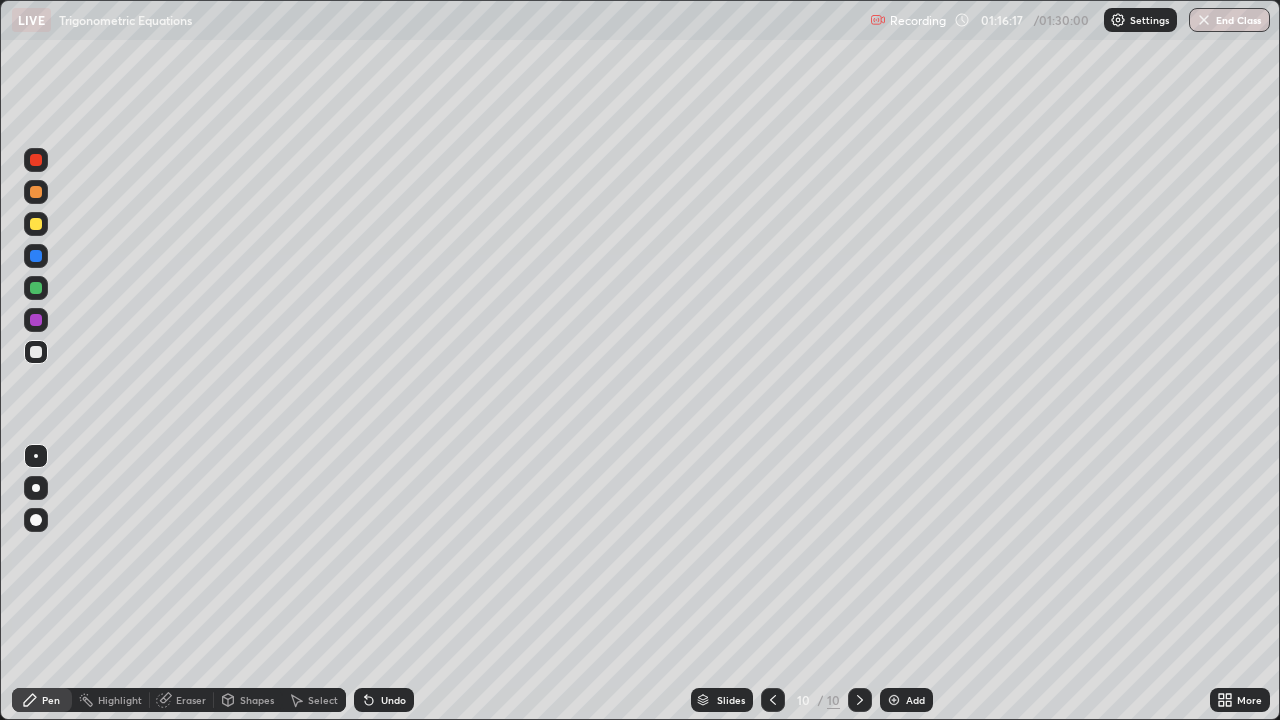 click 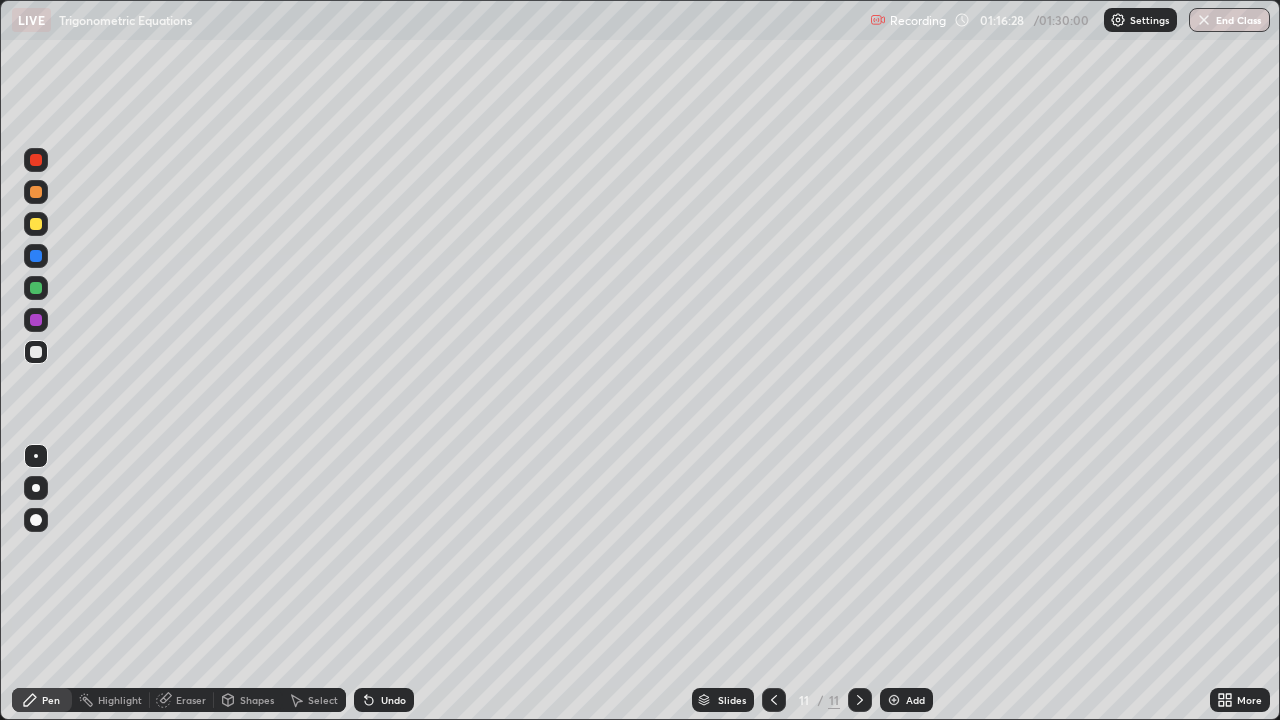 click 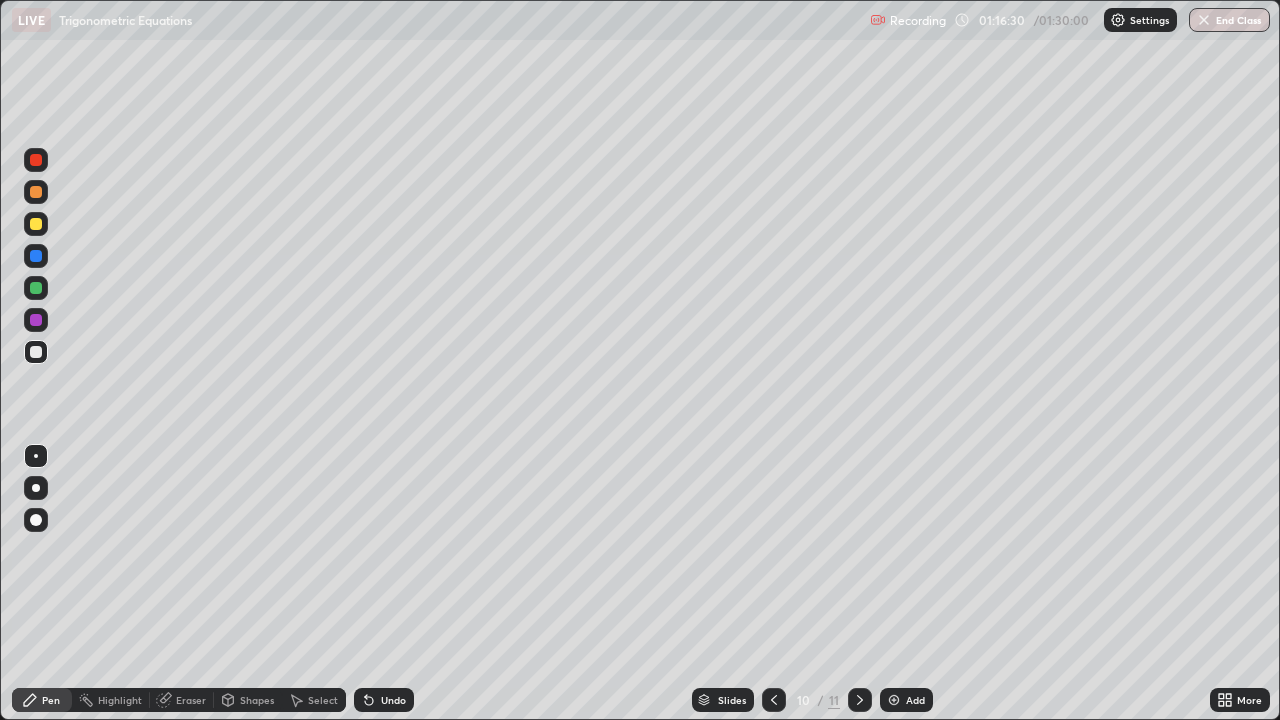 click 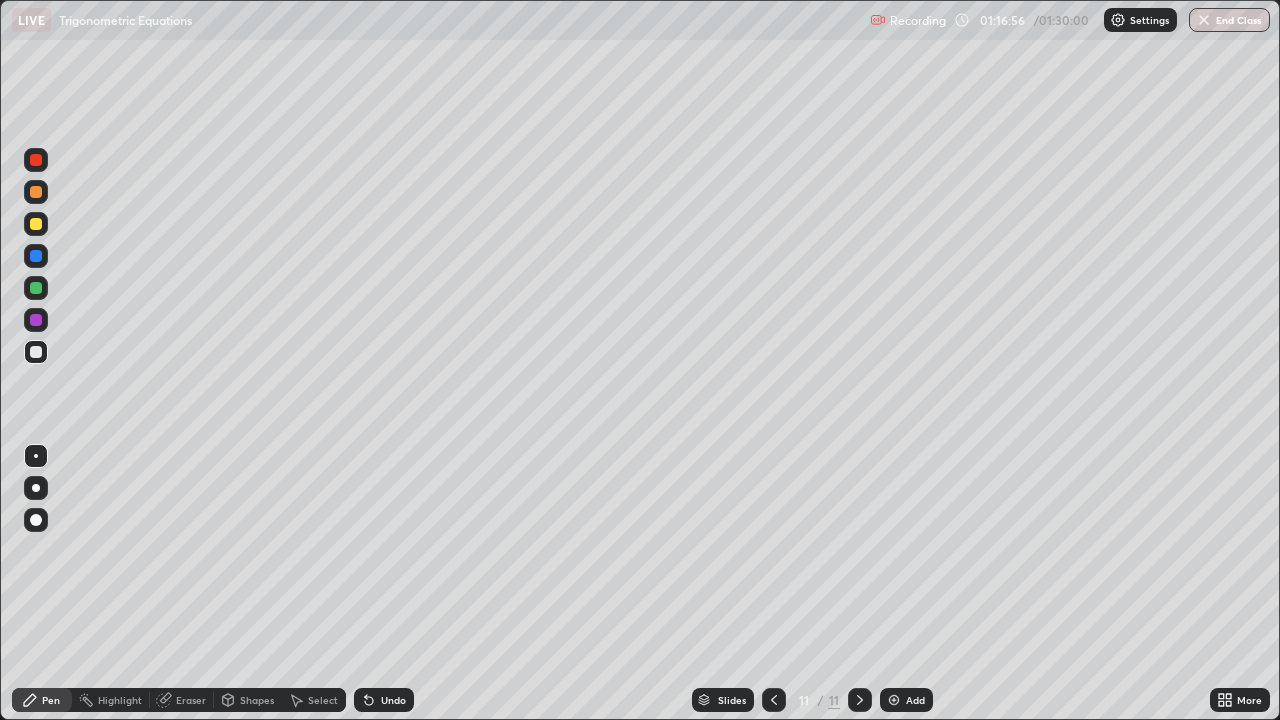 click 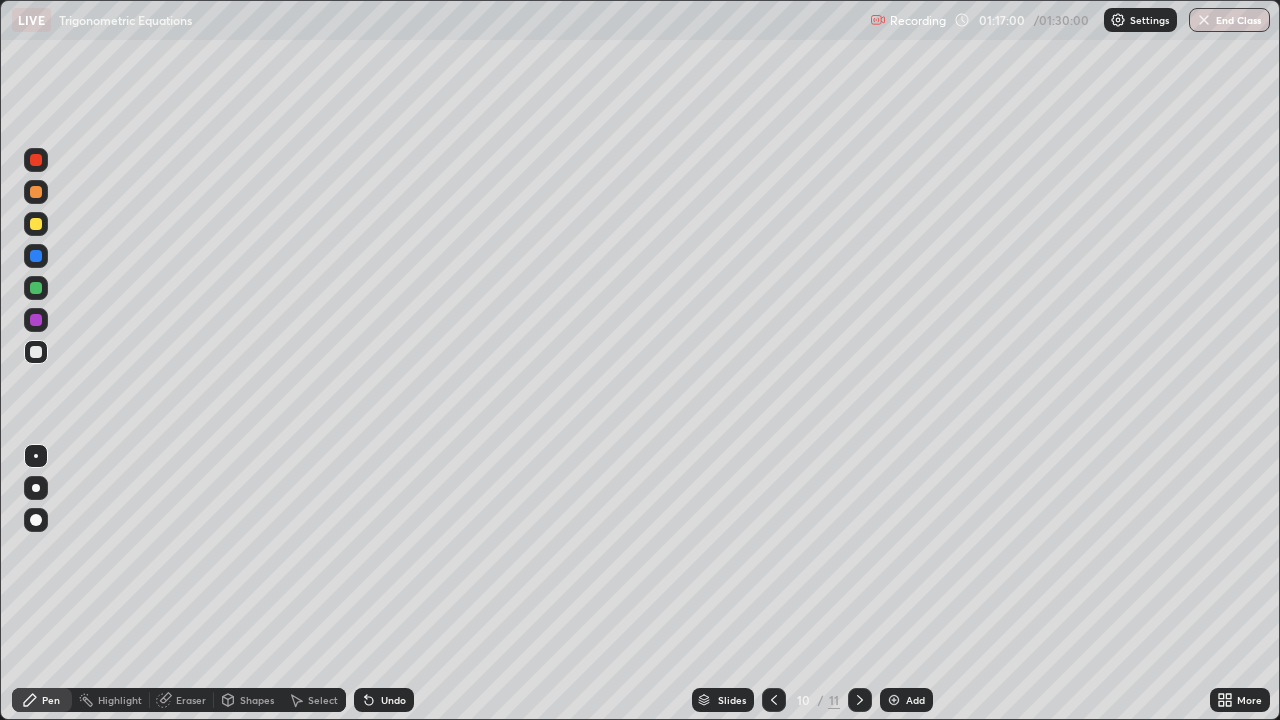 click 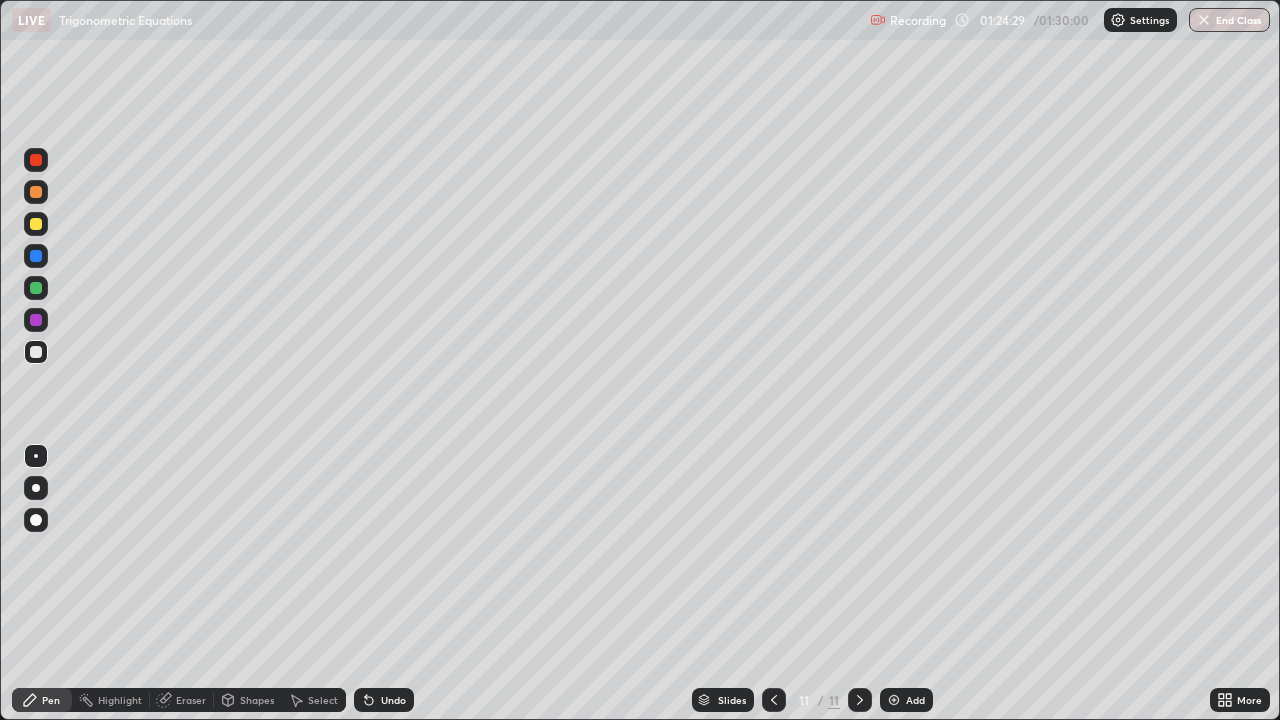 click 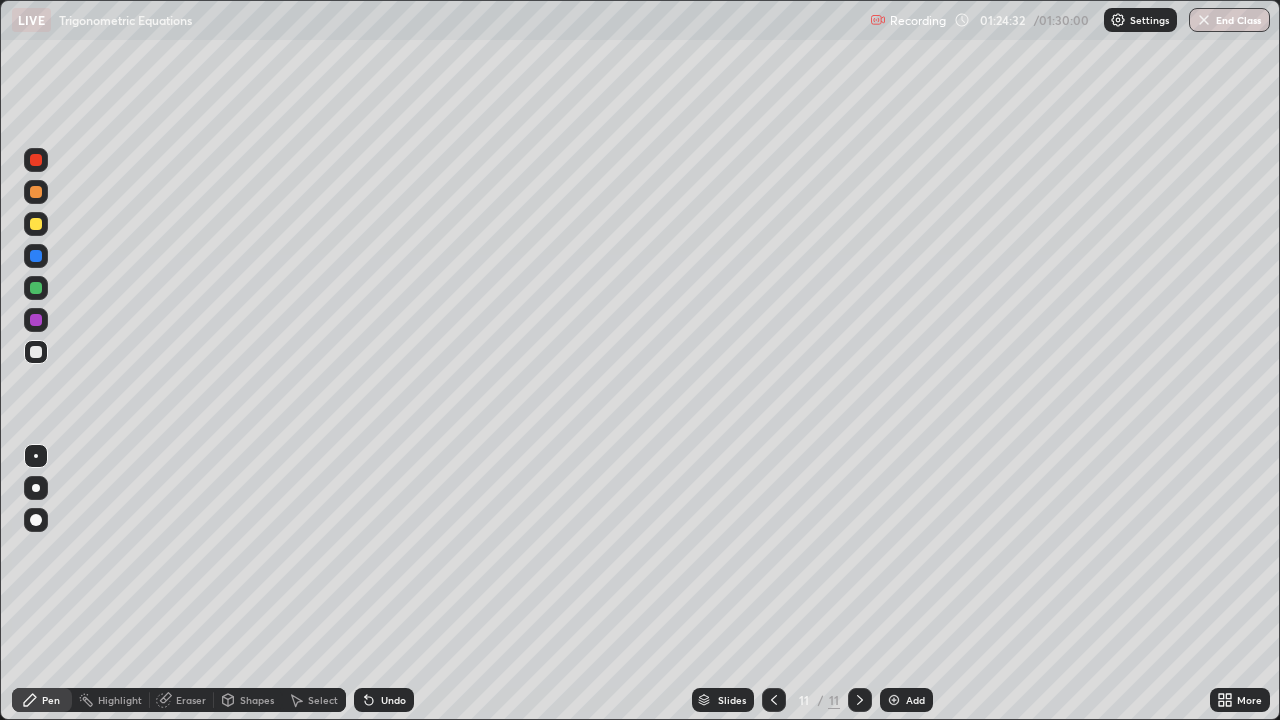 click at bounding box center [894, 700] 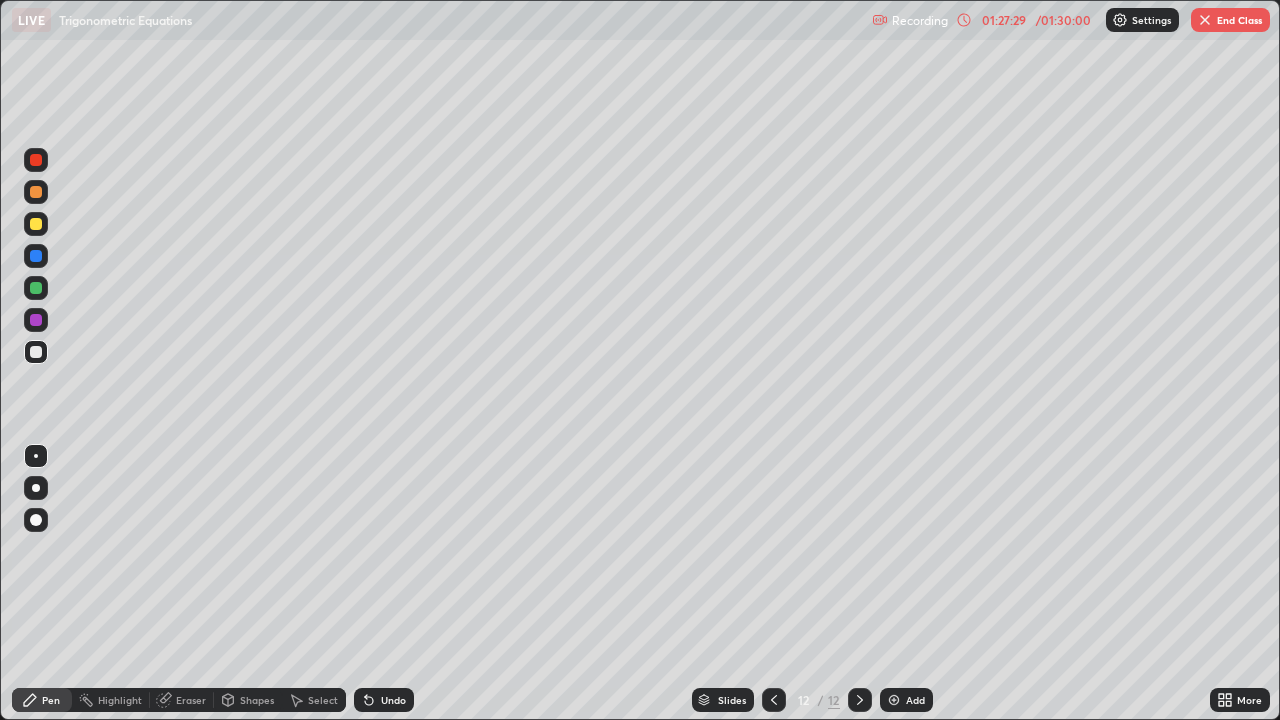 click on "Erase all" at bounding box center [36, 360] 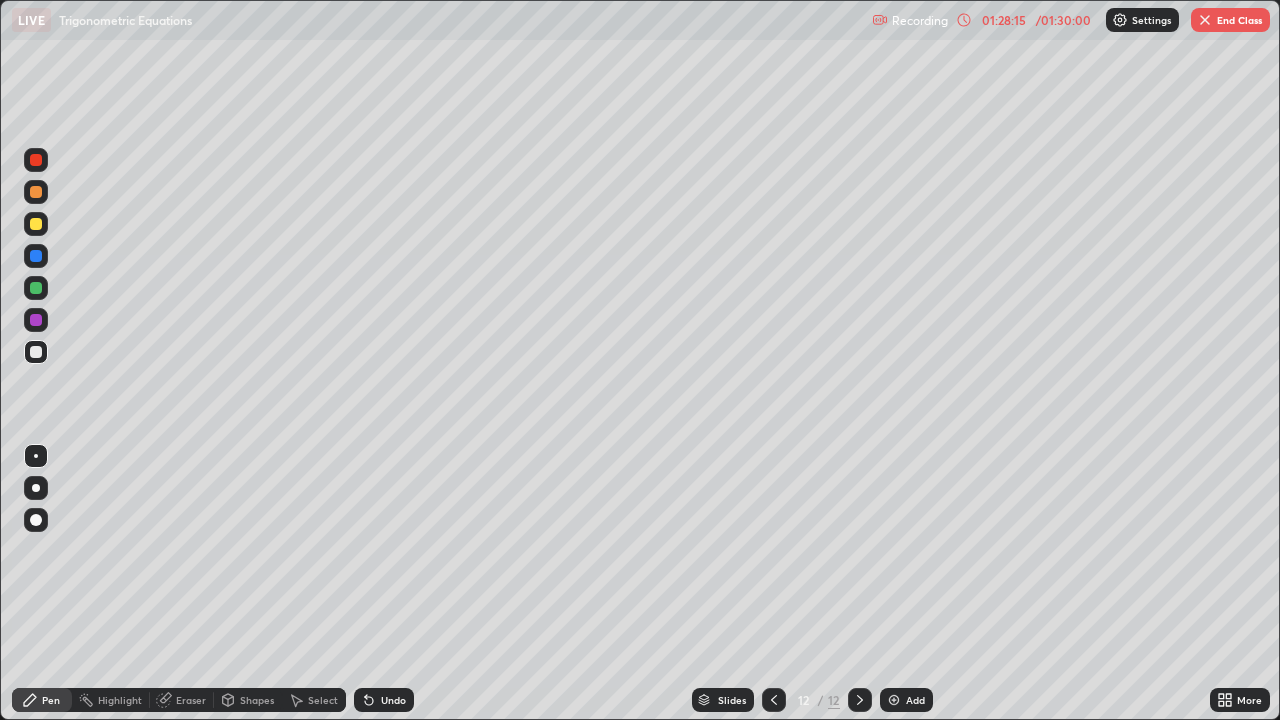 click on "End Class" at bounding box center (1230, 20) 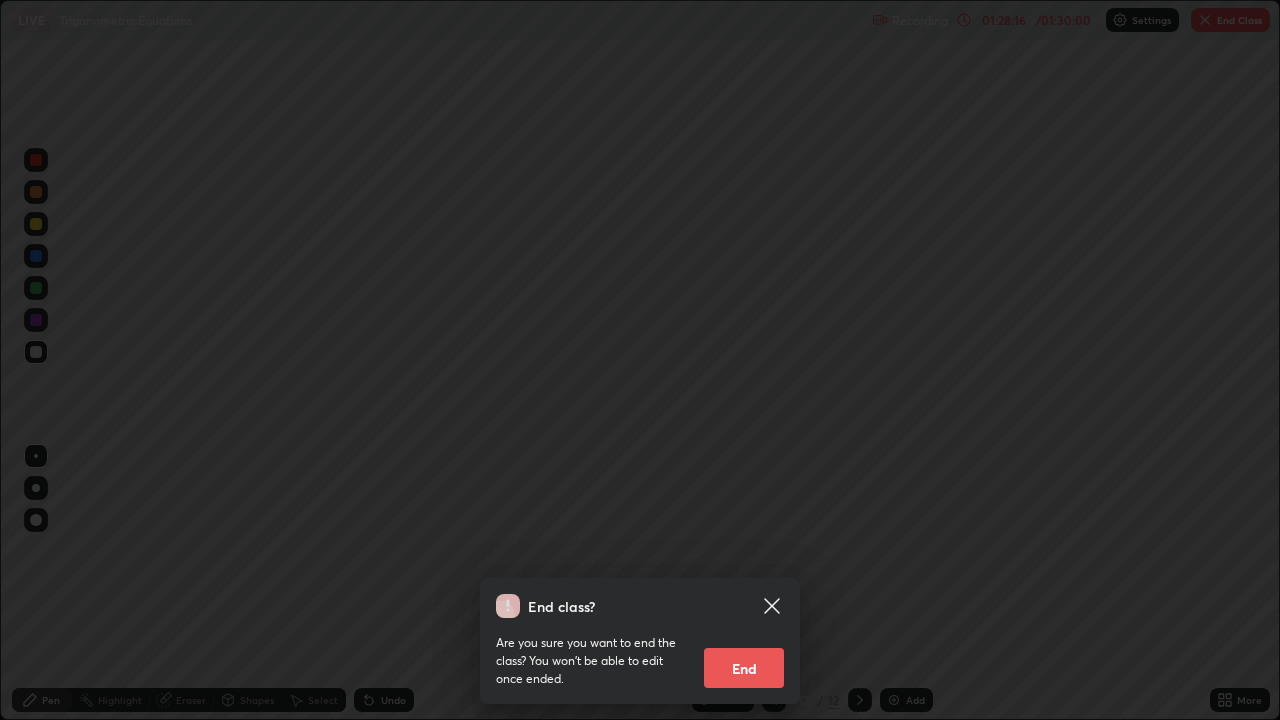 click on "End" at bounding box center (744, 668) 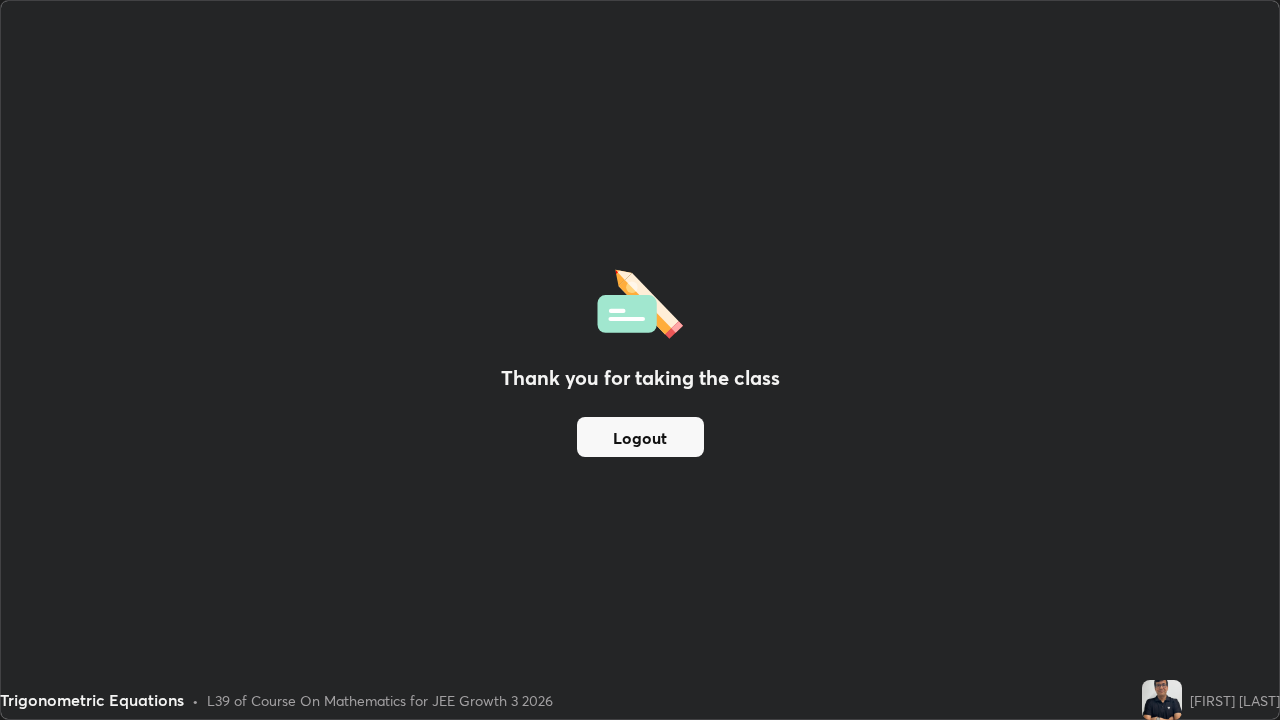 click on "Logout" at bounding box center (640, 437) 